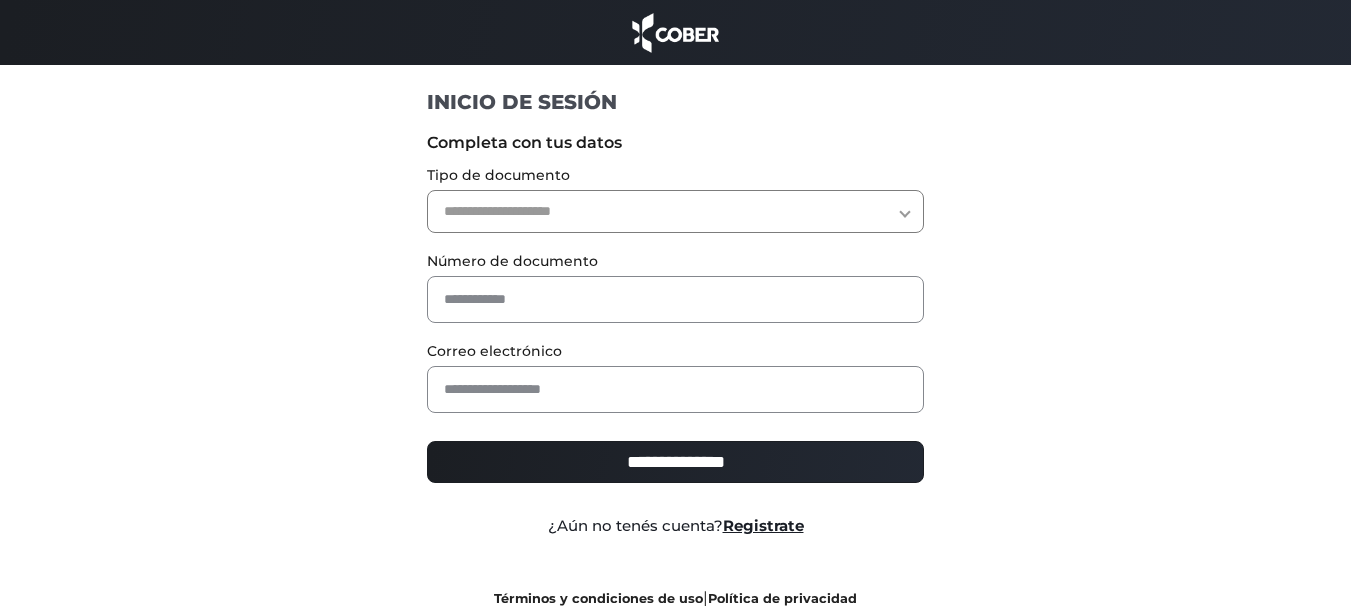 scroll, scrollTop: 0, scrollLeft: 0, axis: both 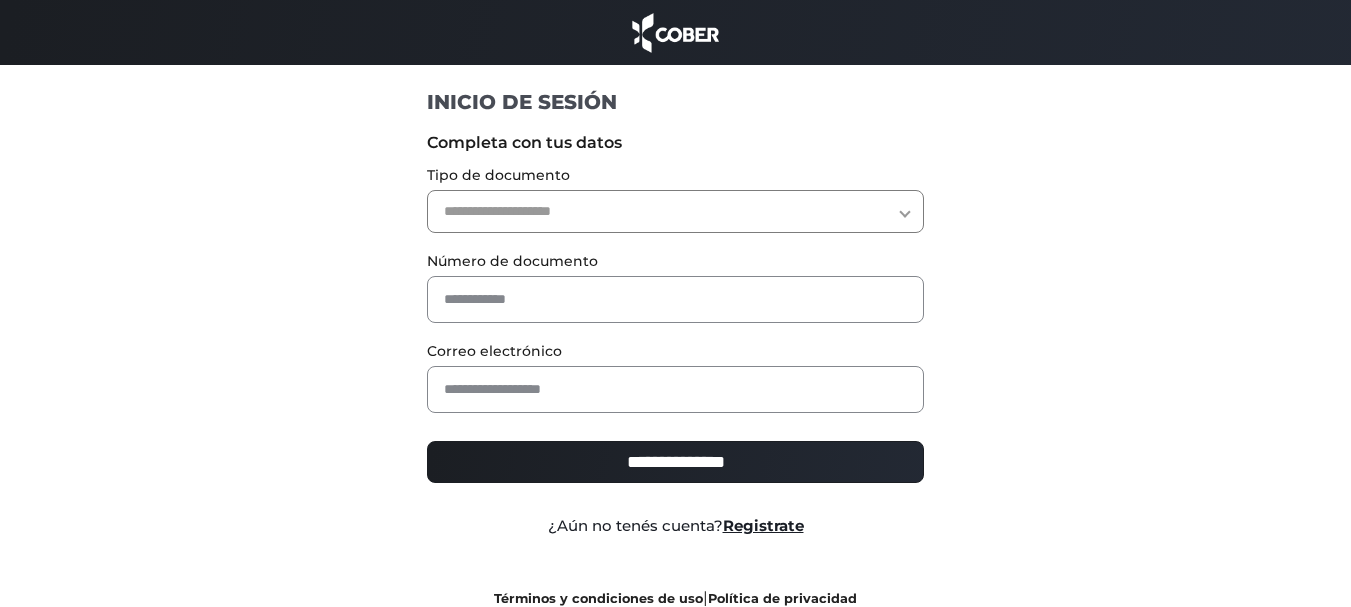 click on "**********" at bounding box center [675, 211] 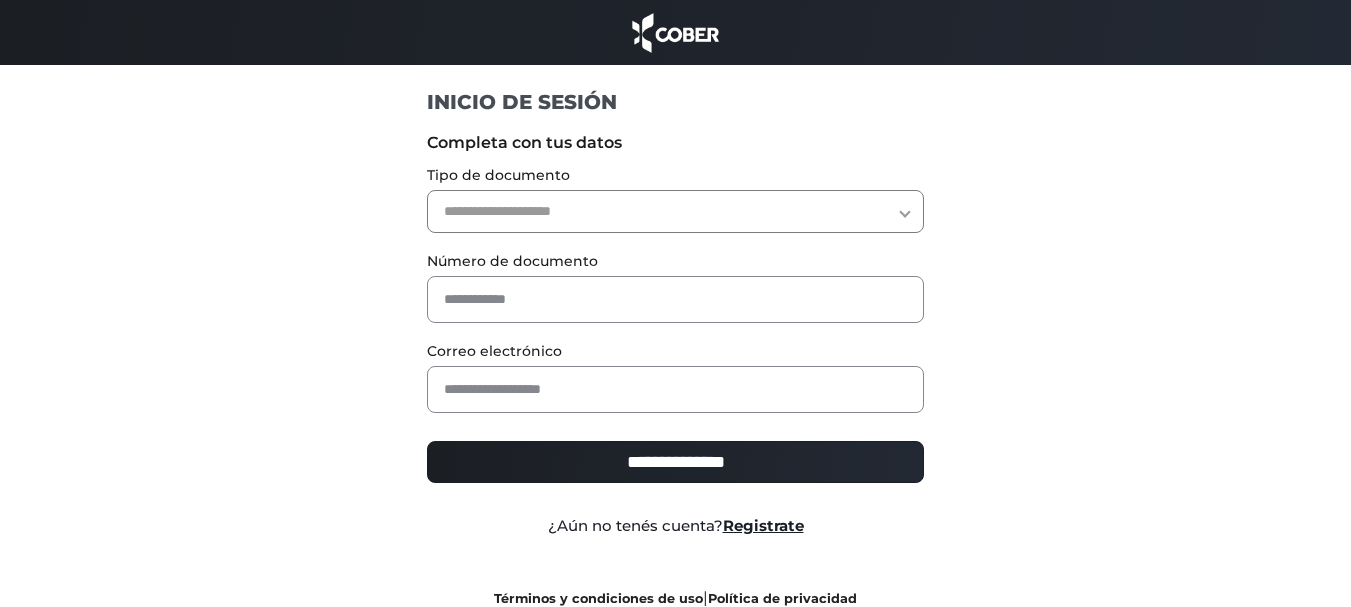 select on "***" 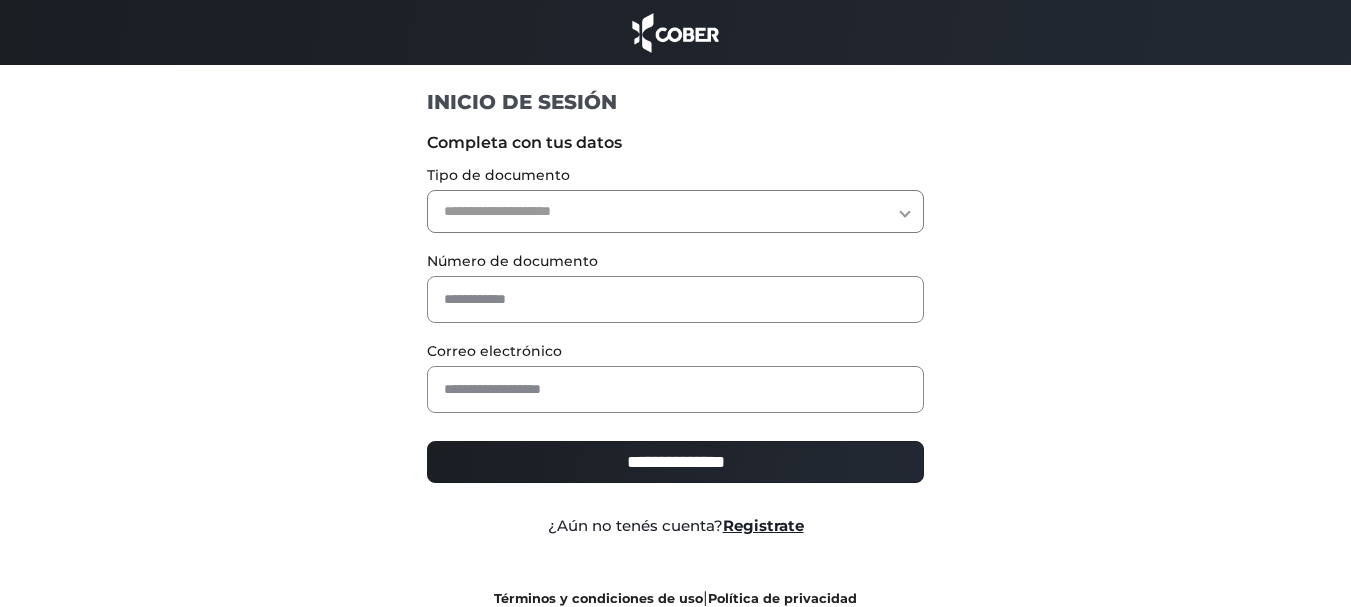 click on "**********" at bounding box center (675, 211) 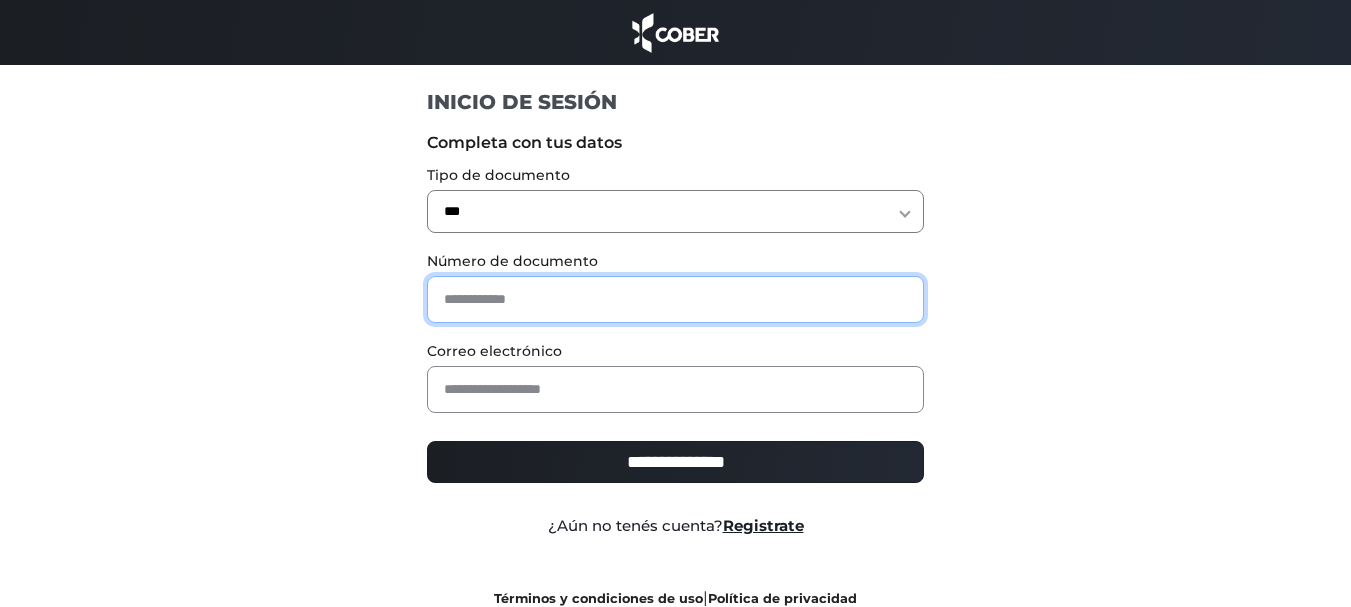 click at bounding box center [675, 299] 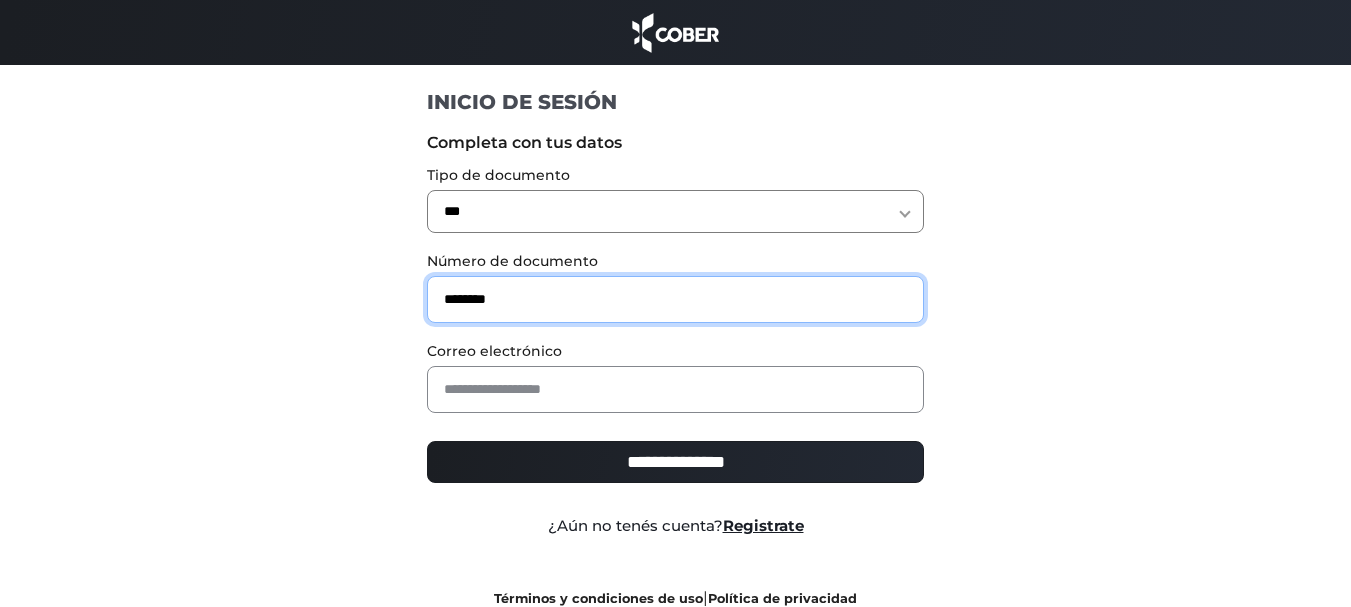 type on "********" 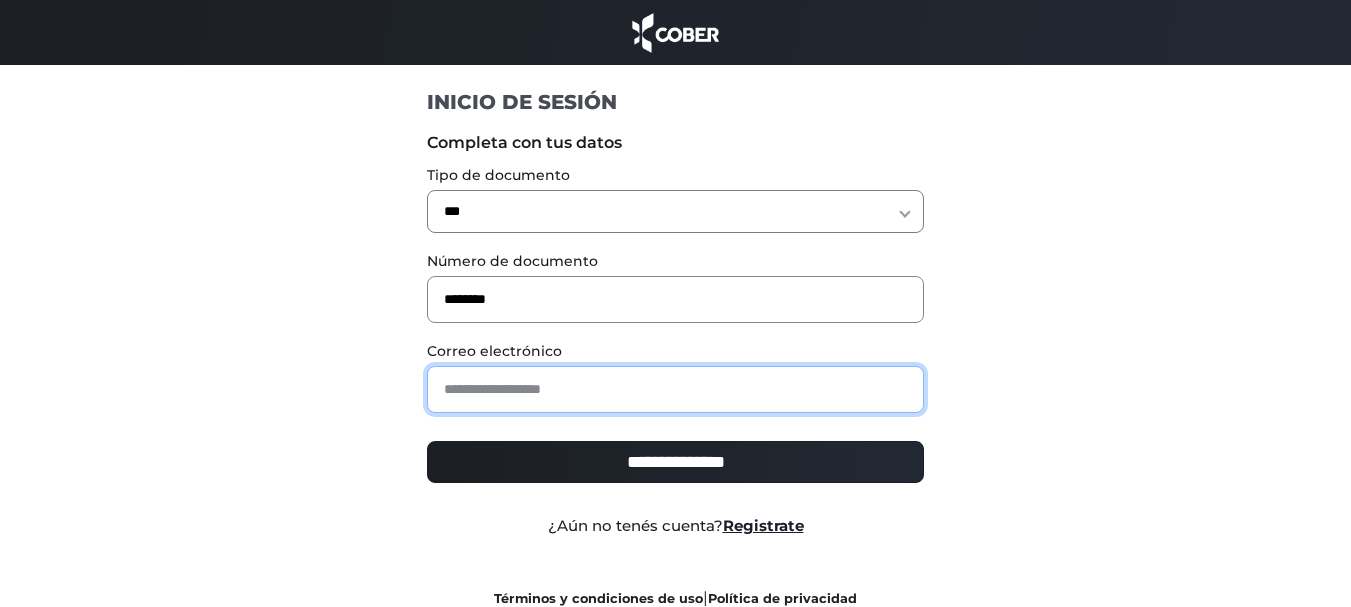 click at bounding box center [675, 389] 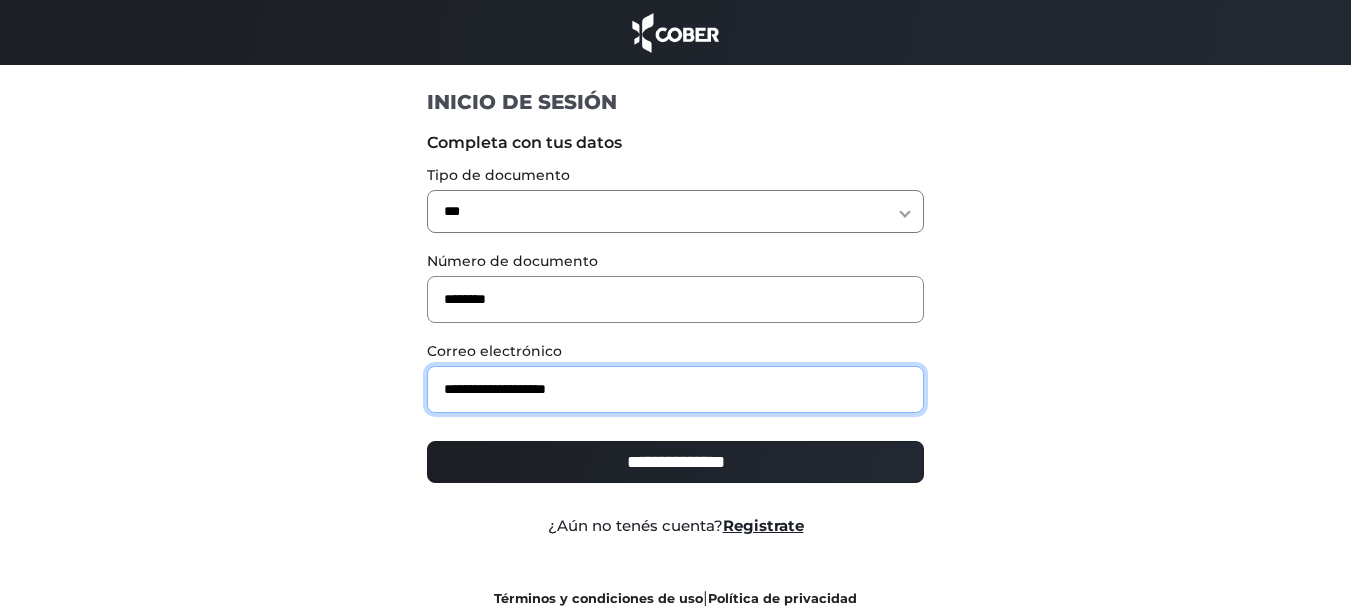 type on "**********" 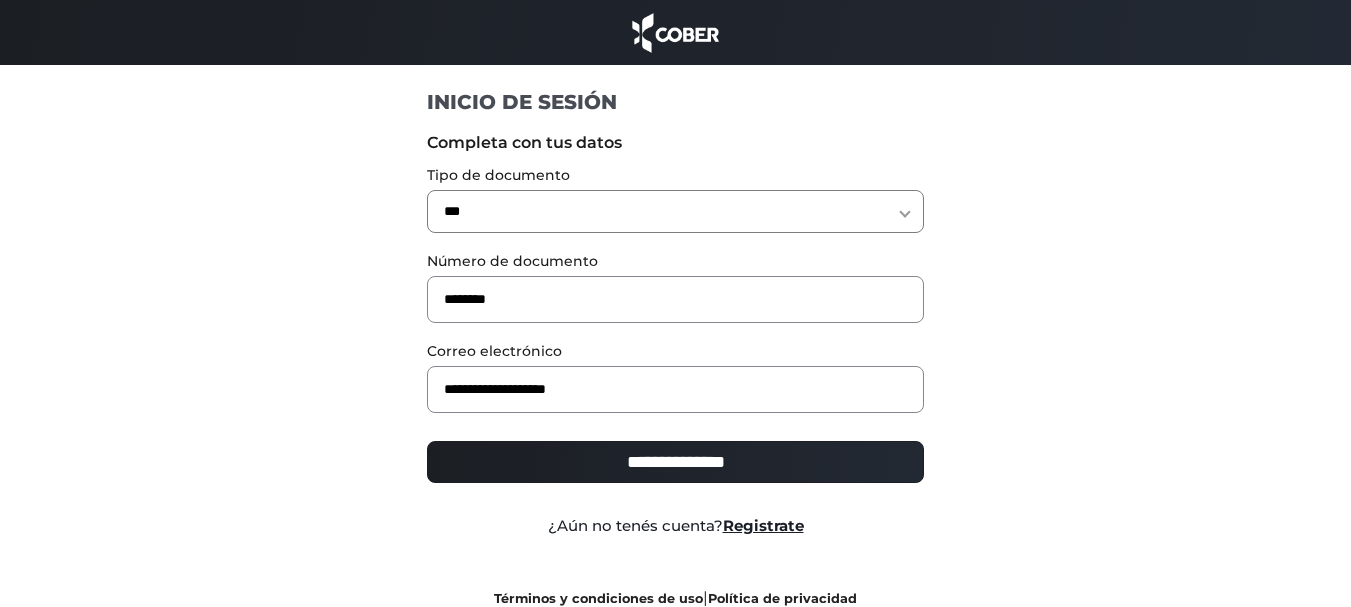 click on "**********" at bounding box center [675, 462] 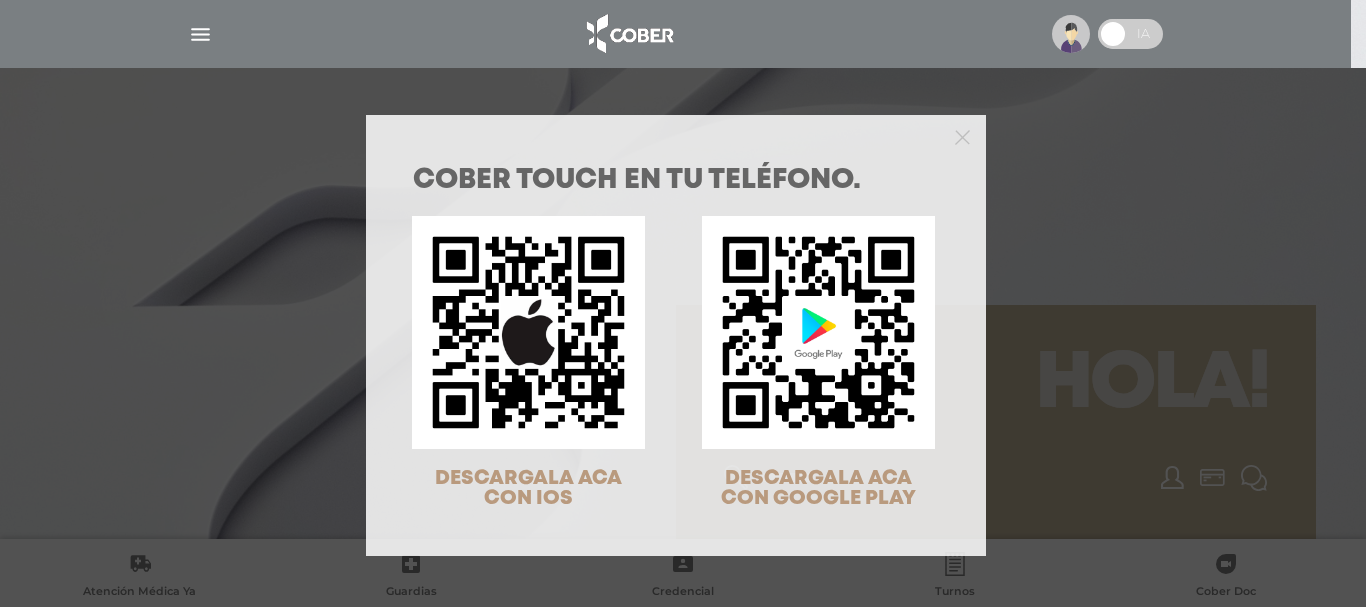 scroll, scrollTop: 0, scrollLeft: 0, axis: both 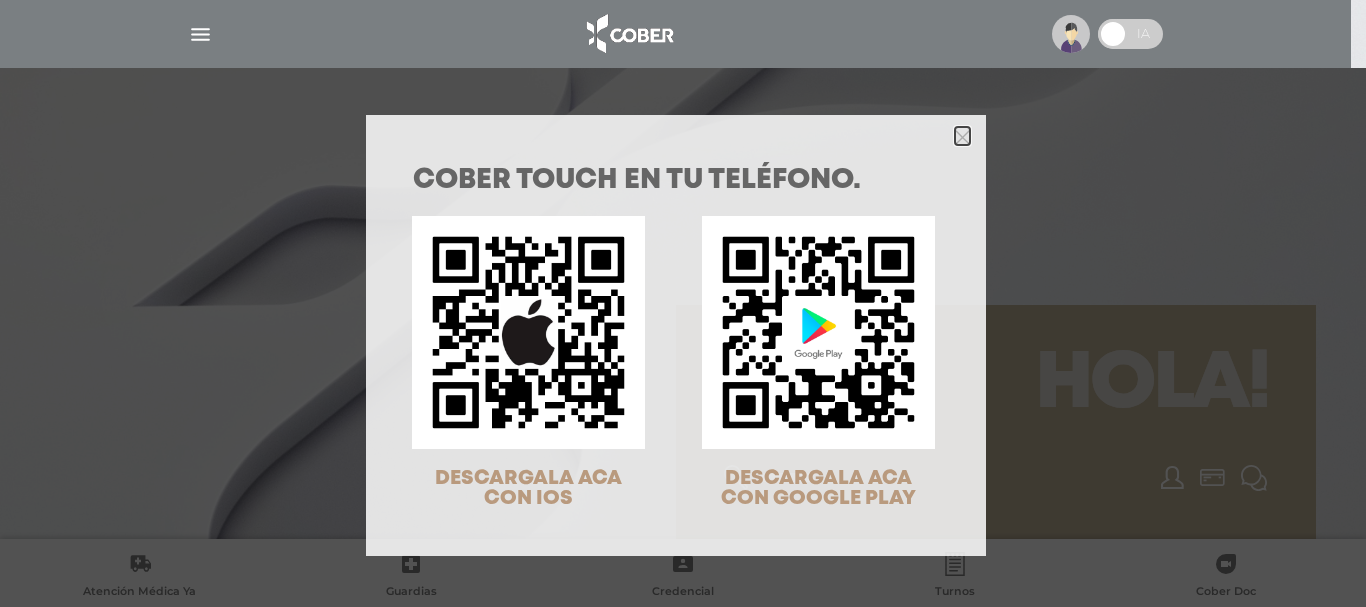 click 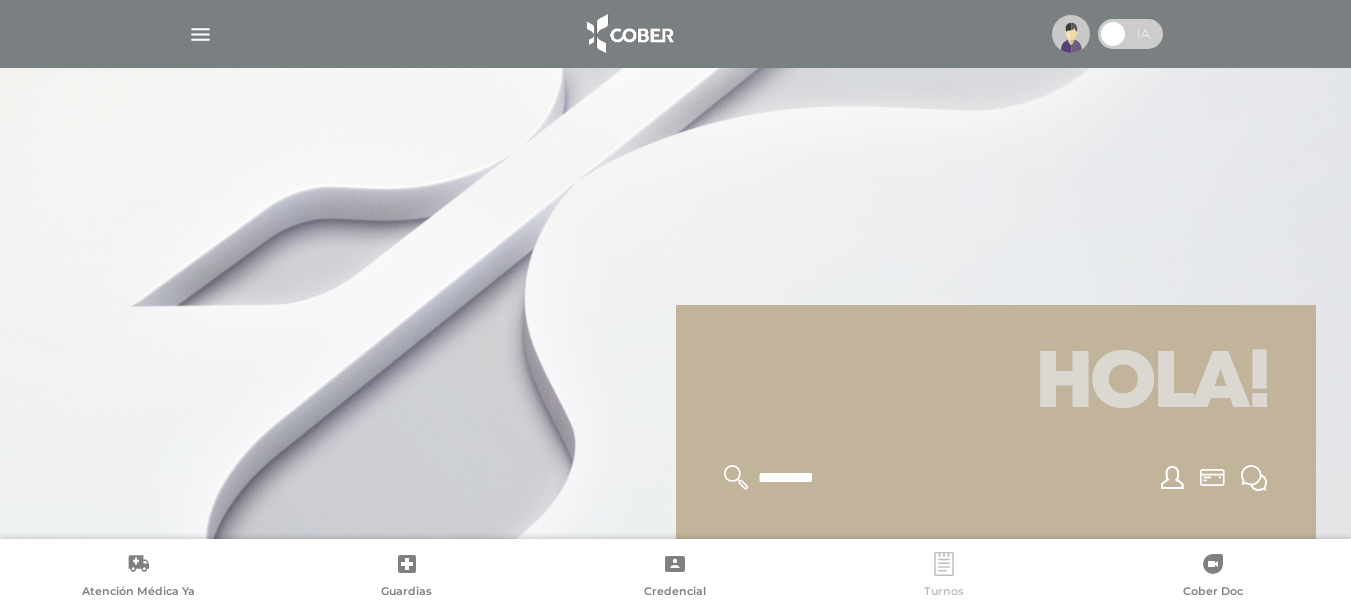 click 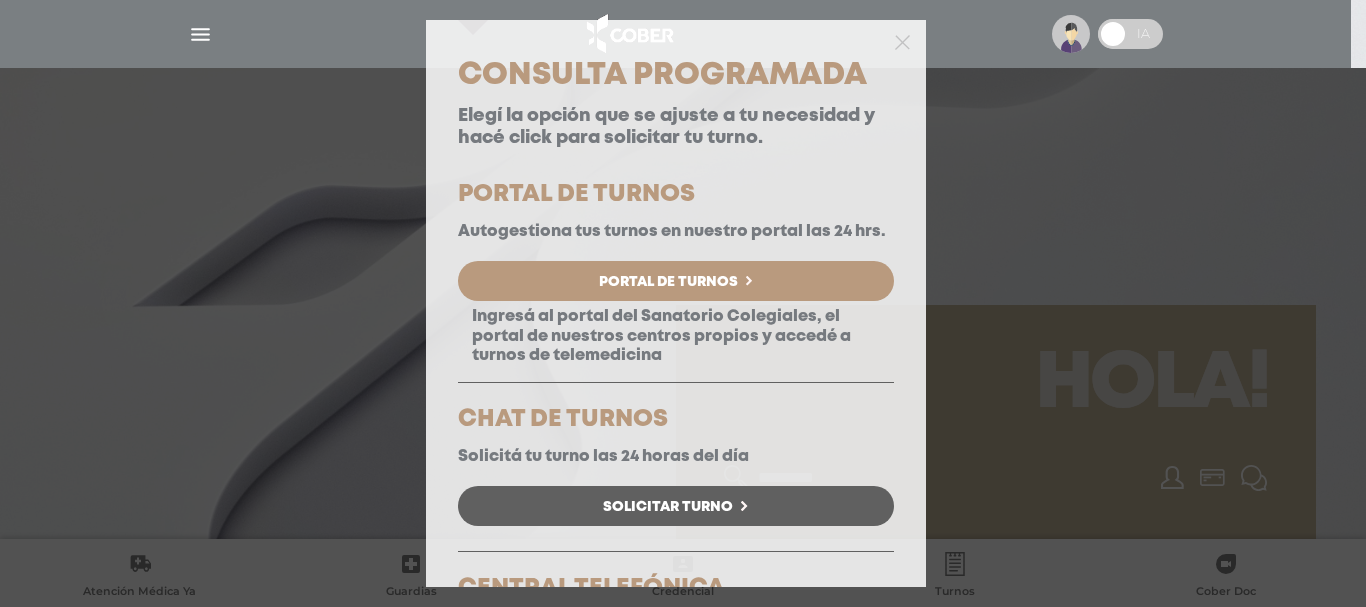 click on "Portal de Turnos" at bounding box center [668, 282] 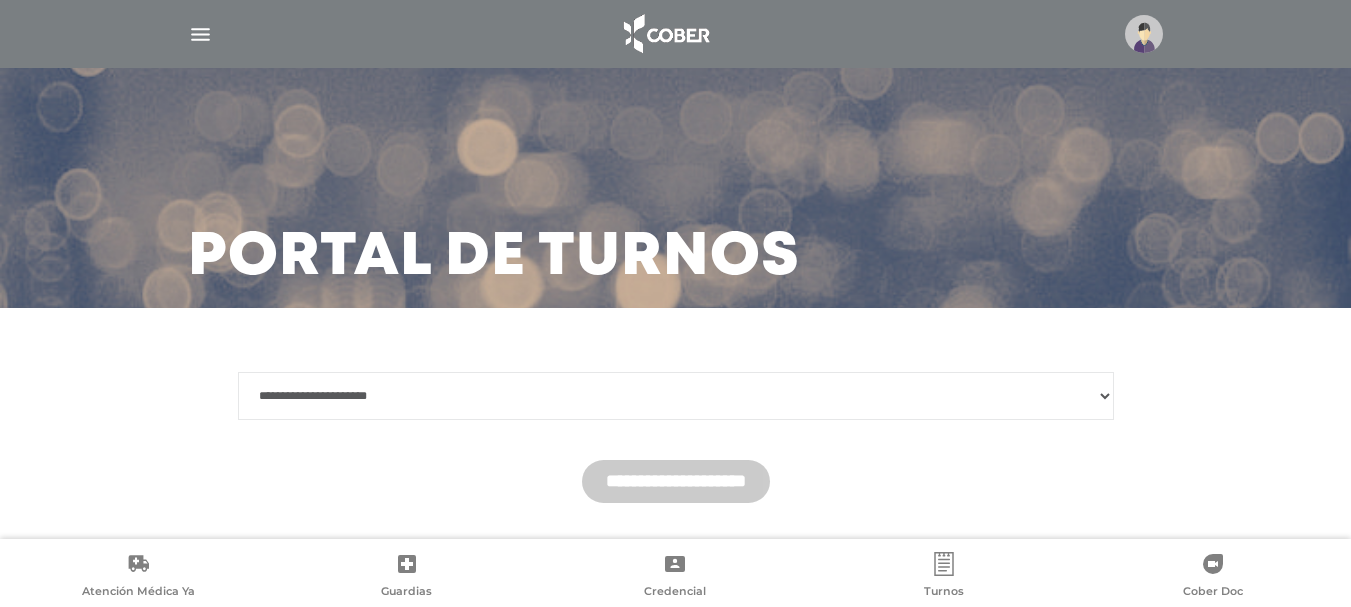 scroll, scrollTop: 0, scrollLeft: 0, axis: both 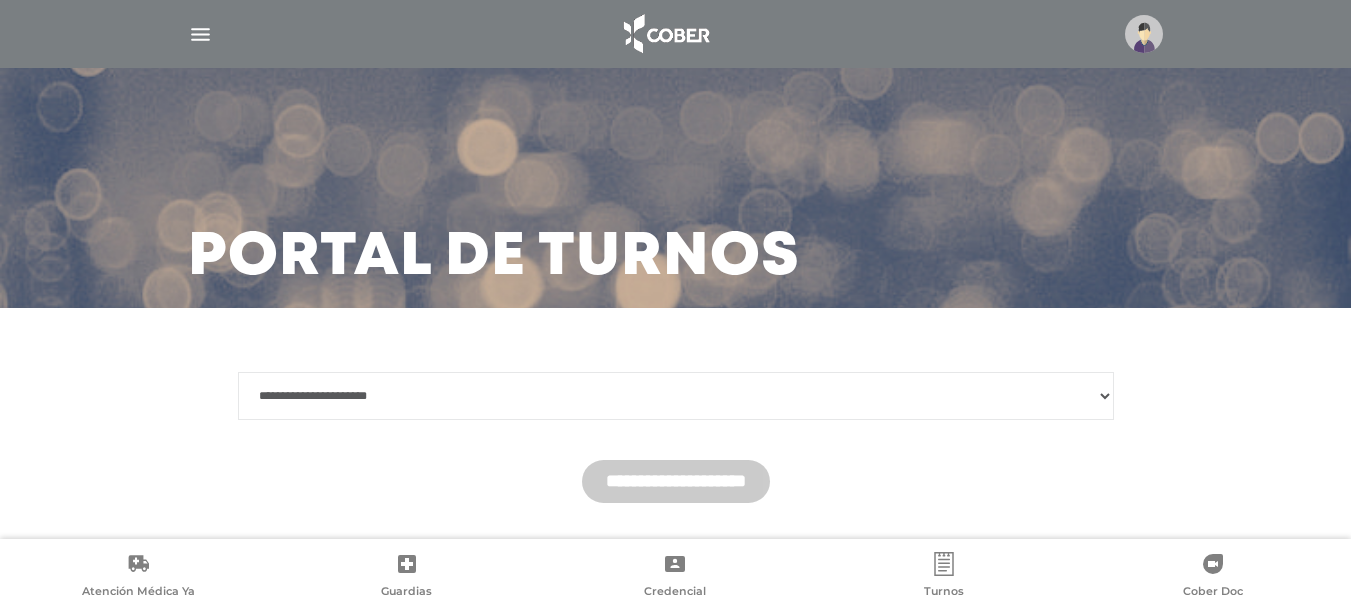 select on "*******" 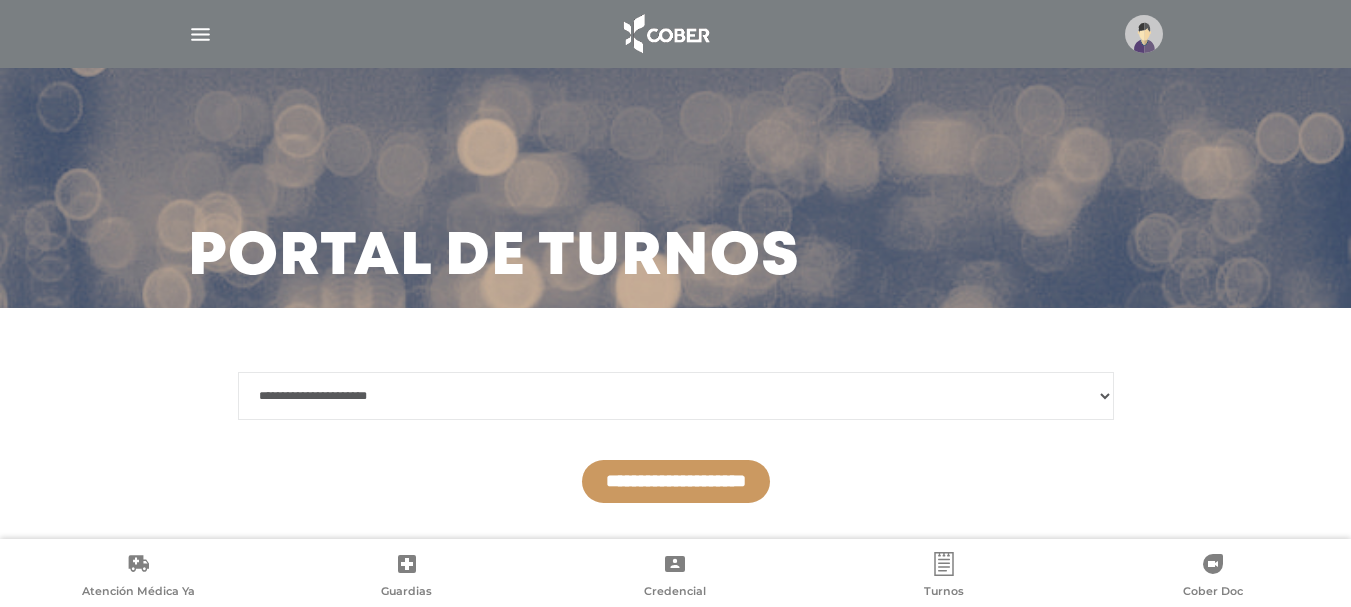 click on "**********" at bounding box center [676, 481] 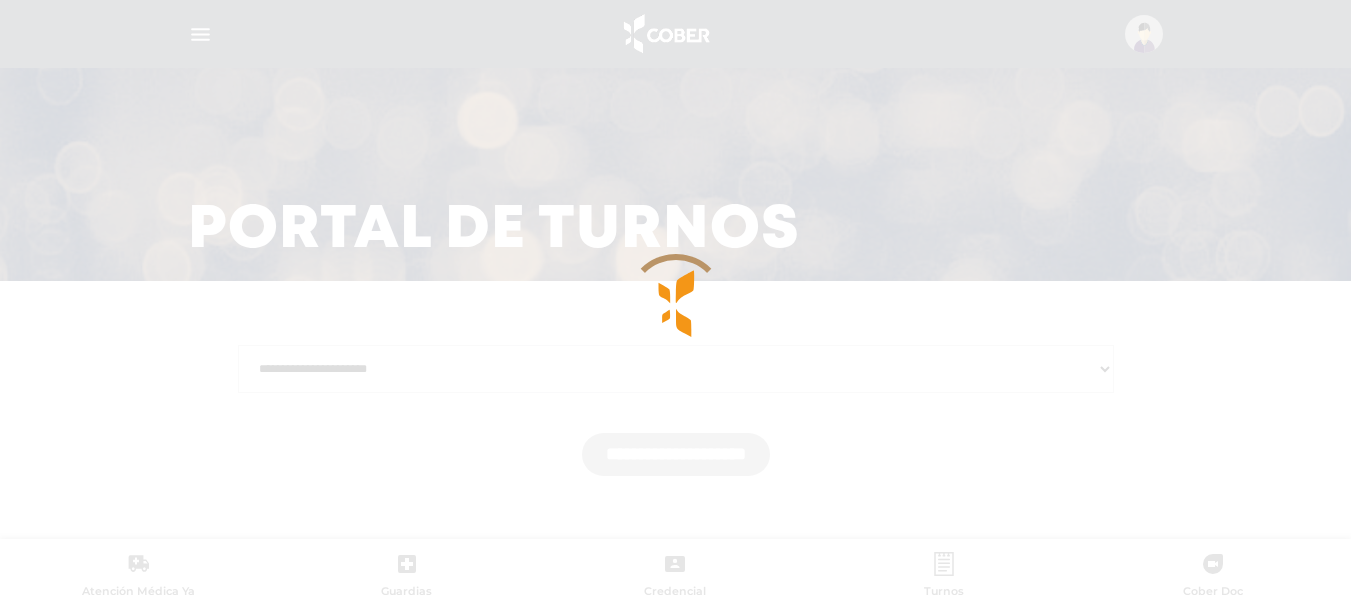 scroll, scrollTop: 52, scrollLeft: 0, axis: vertical 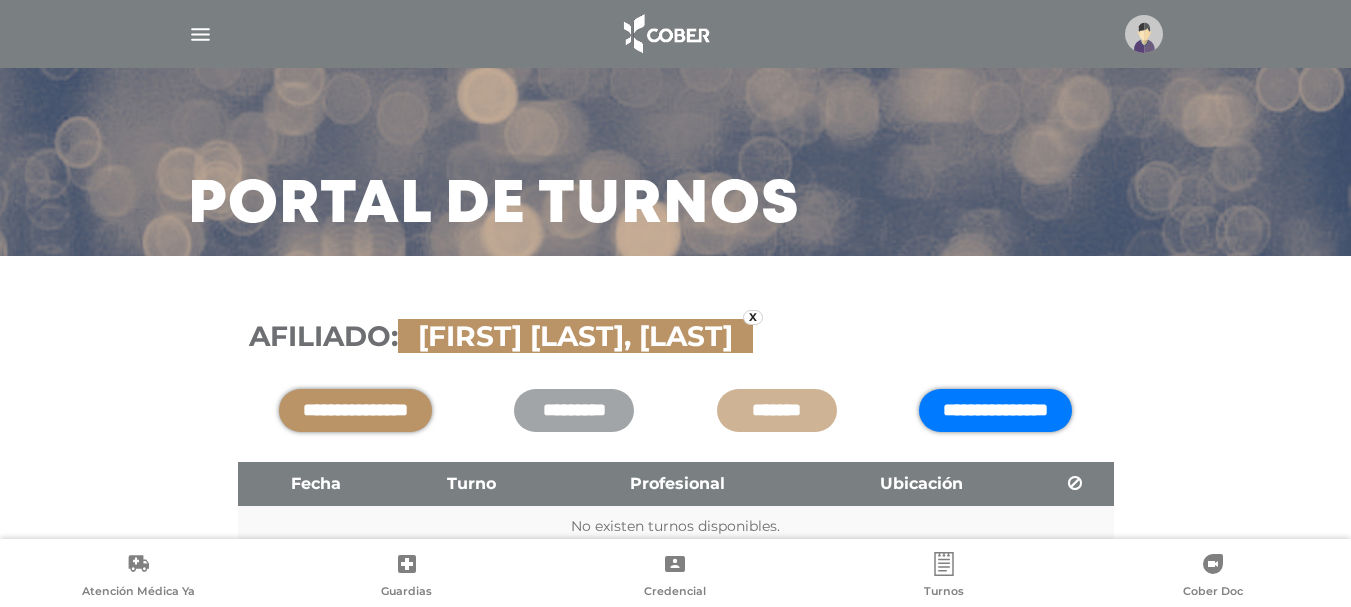 click on "**********" at bounding box center [995, 410] 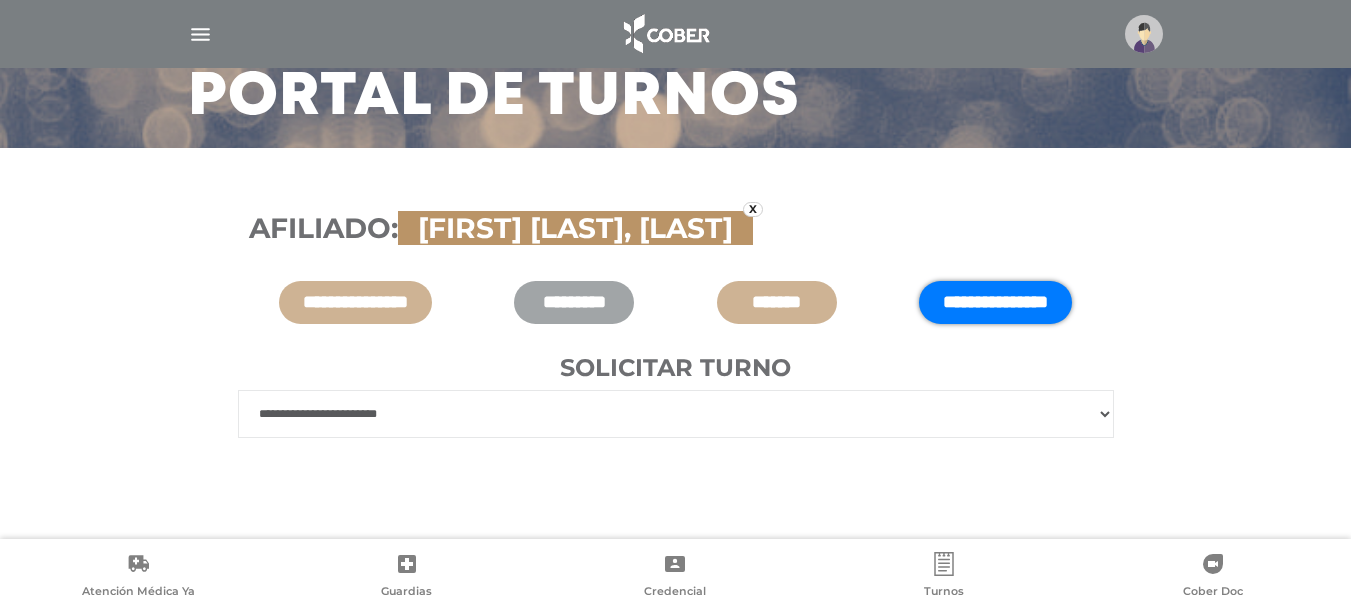 scroll, scrollTop: 171, scrollLeft: 0, axis: vertical 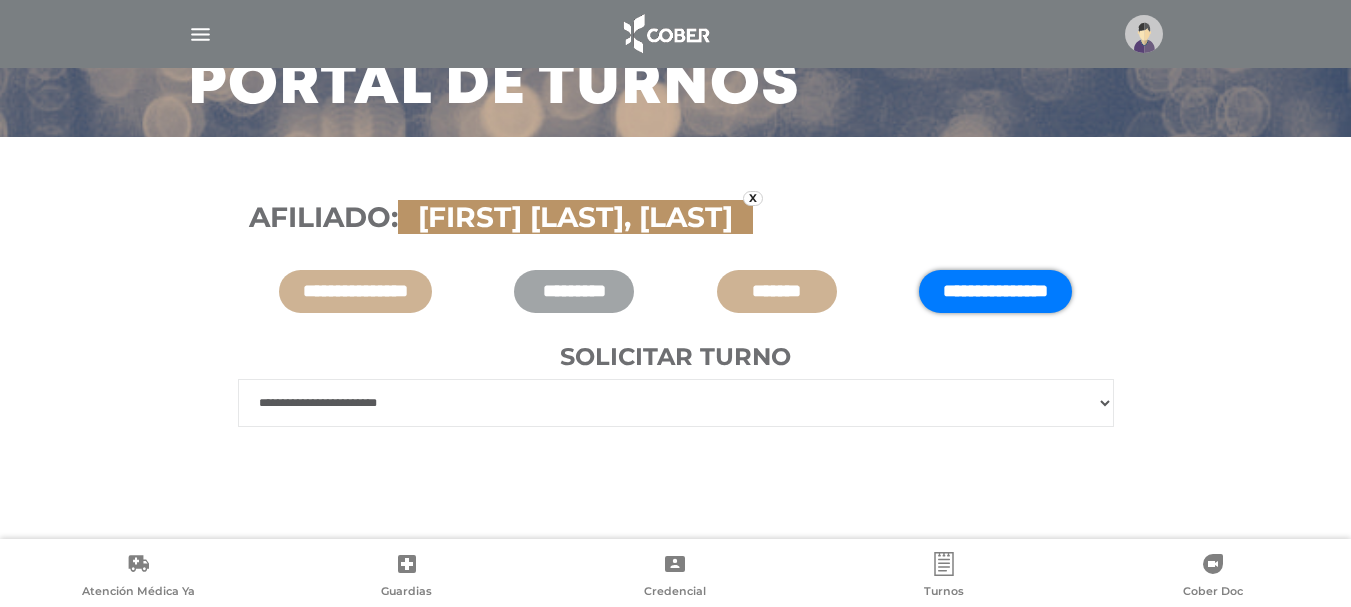 click on "**********" at bounding box center (676, 403) 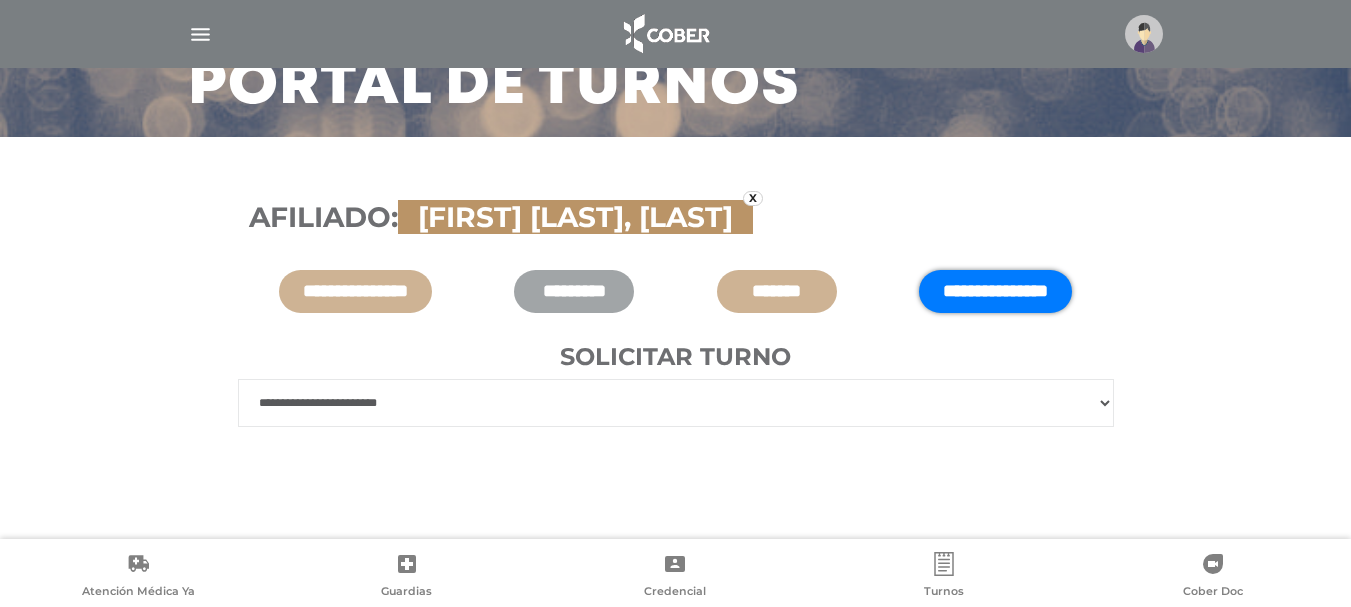 select on "***" 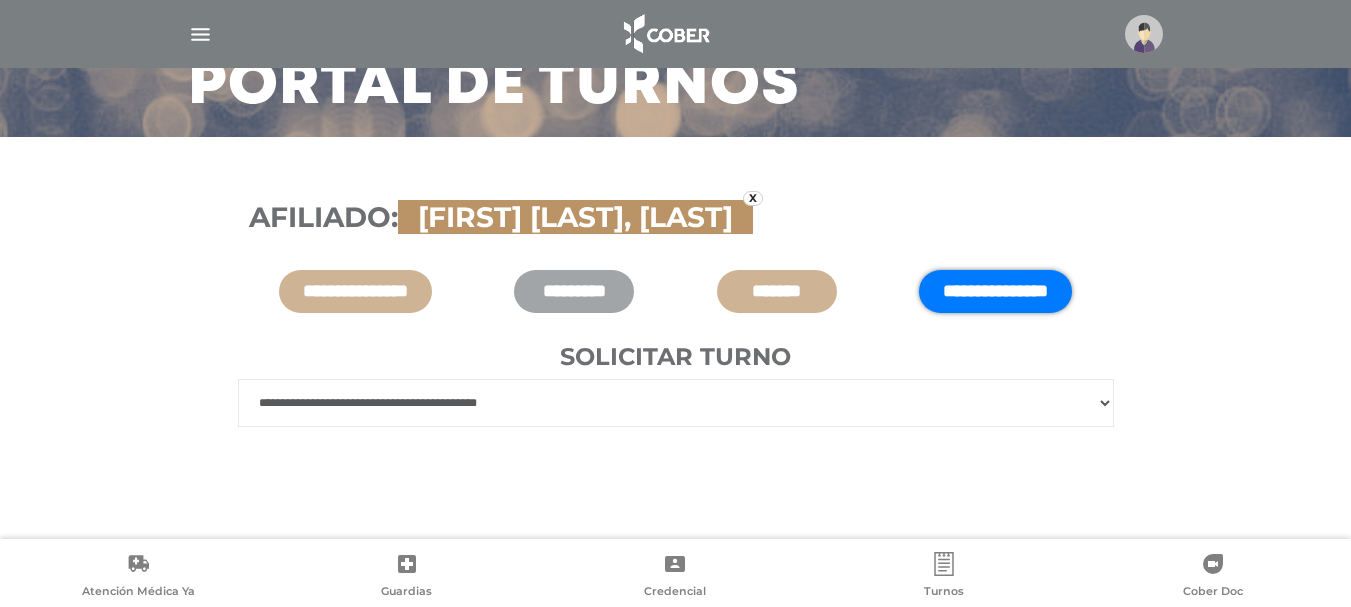 click on "**********" at bounding box center (676, 403) 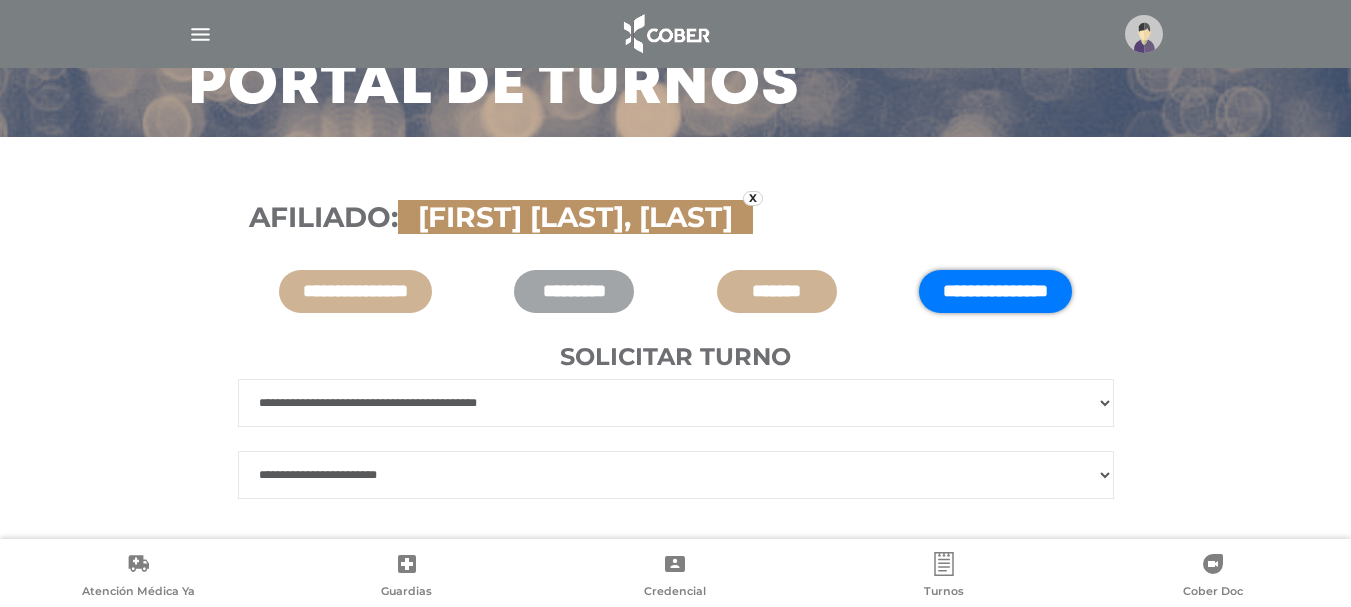 scroll, scrollTop: 219, scrollLeft: 0, axis: vertical 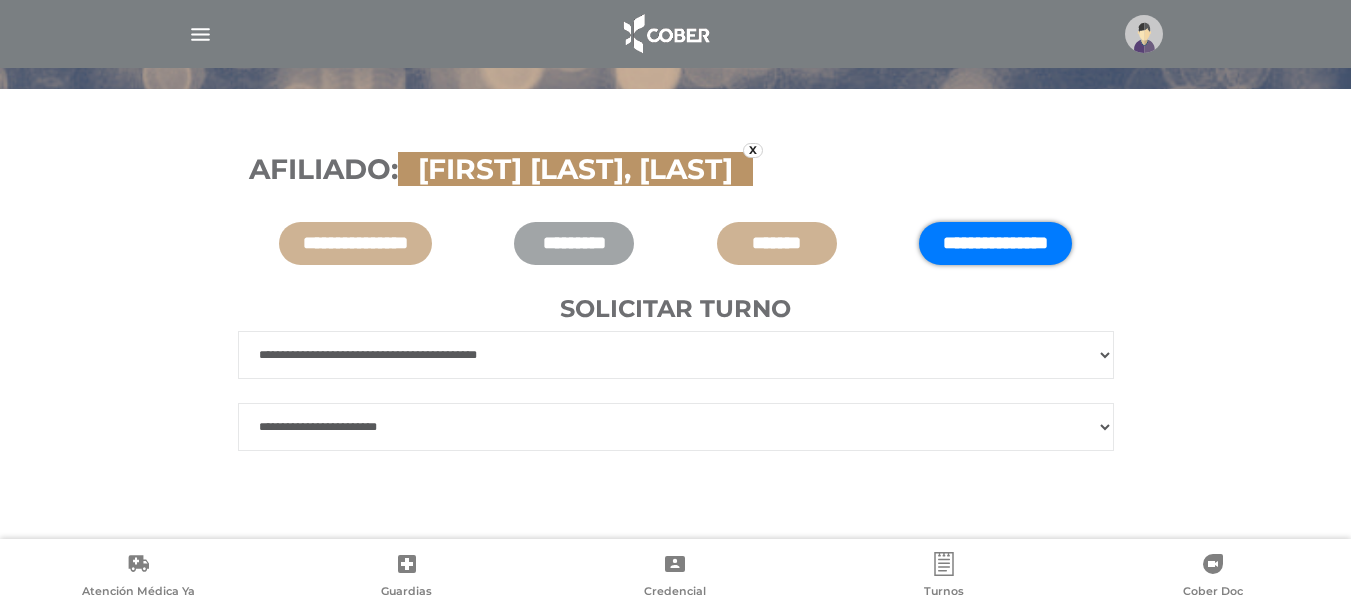 click on "**********" at bounding box center (676, 427) 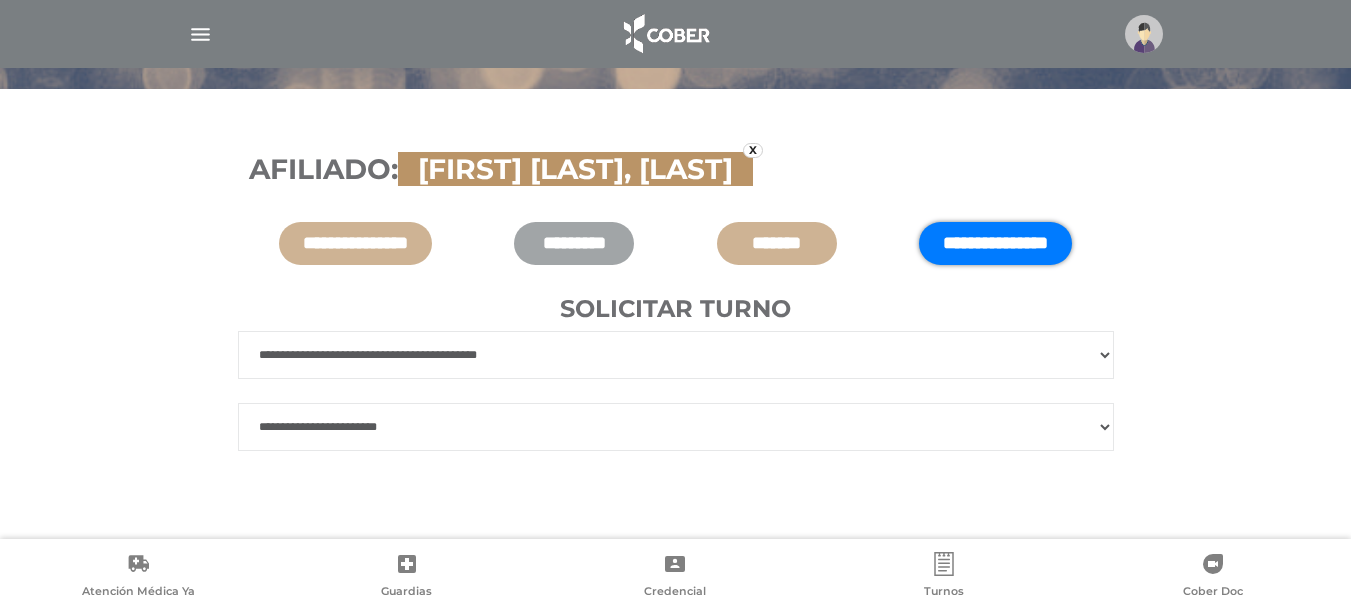 select on "*" 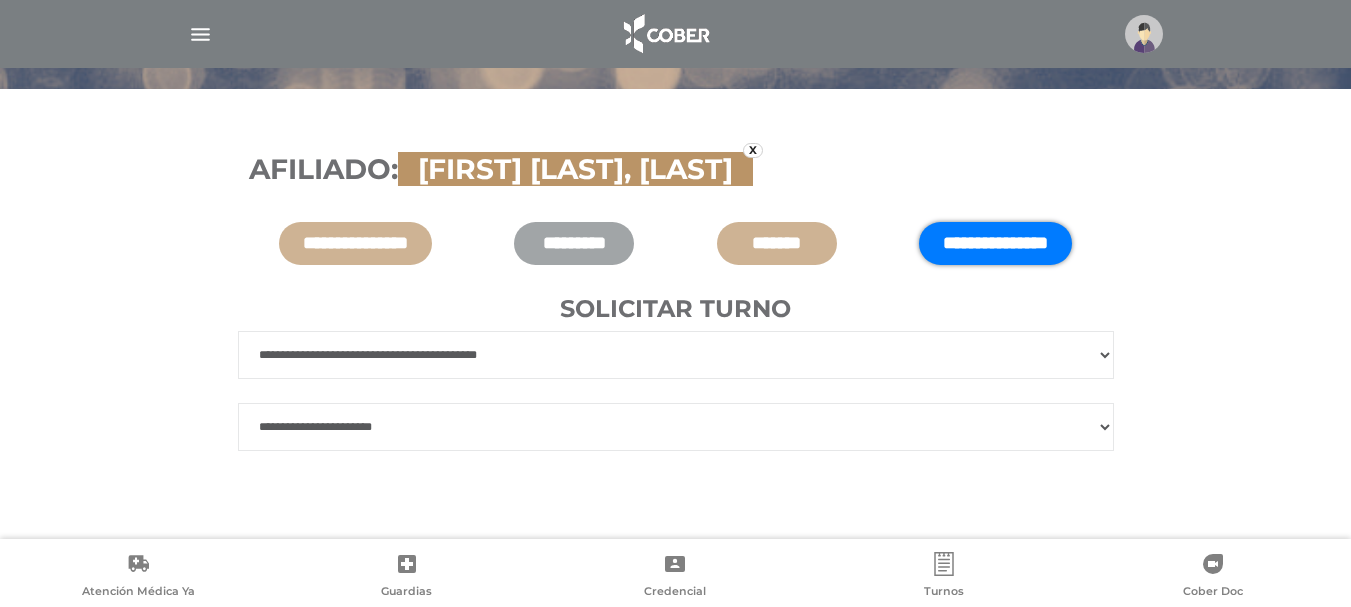 click on "**********" at bounding box center (676, 427) 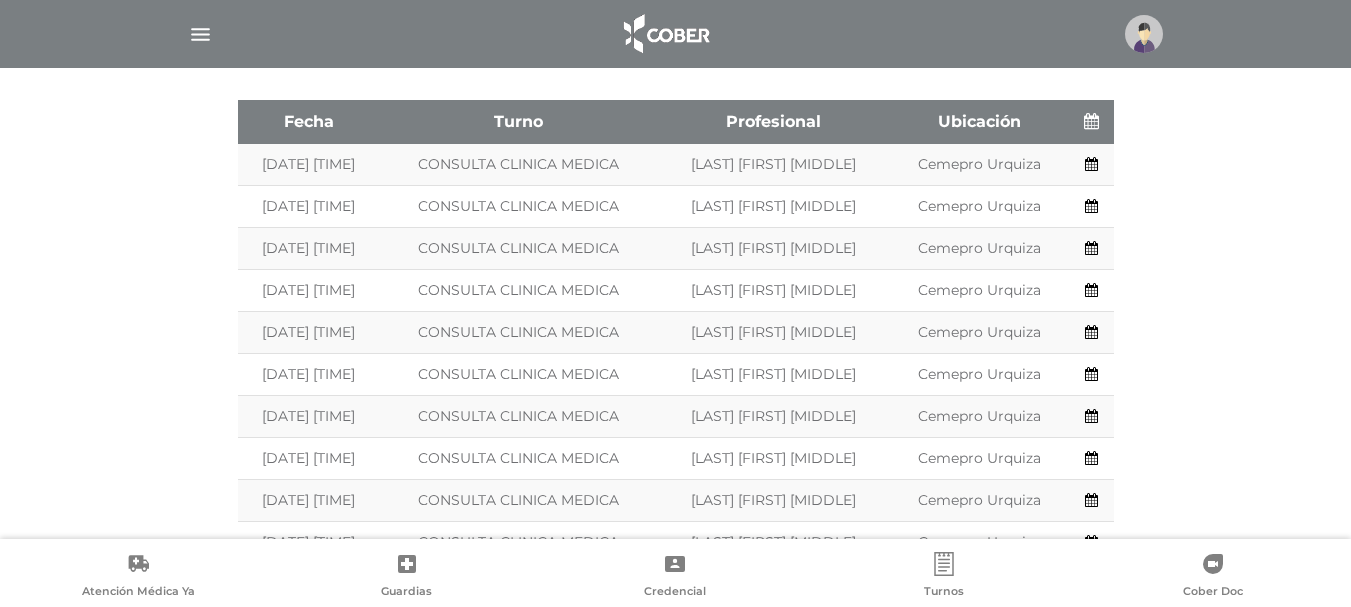 scroll, scrollTop: 719, scrollLeft: 0, axis: vertical 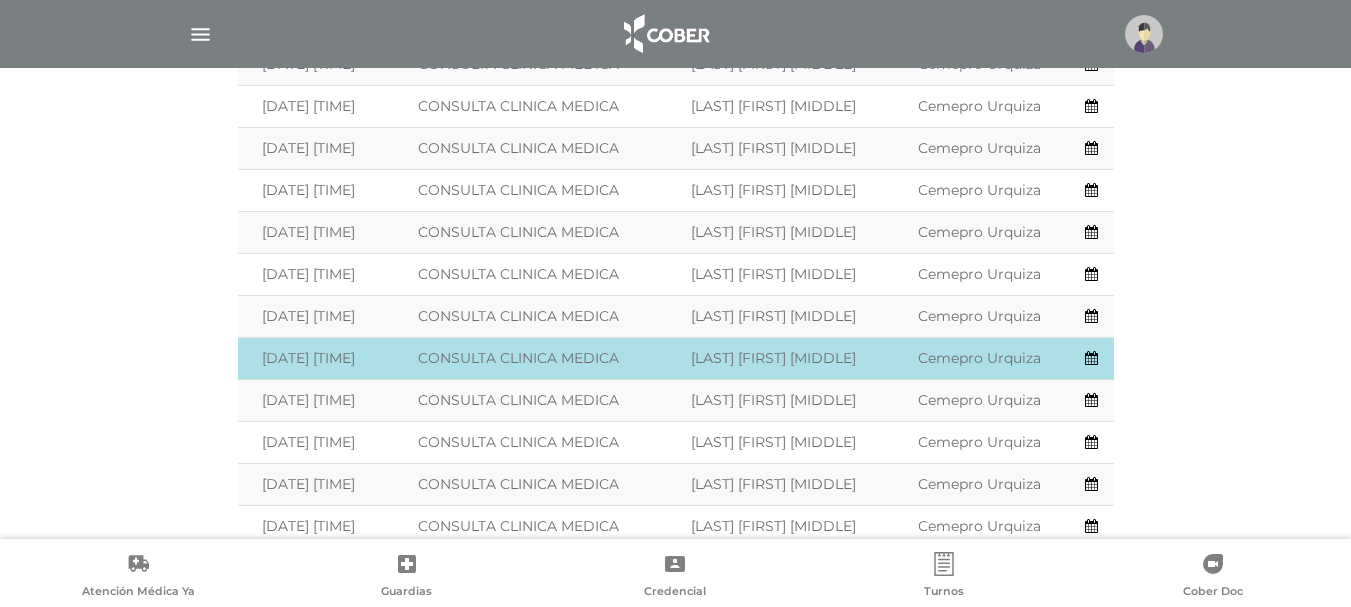 click at bounding box center (1091, 358) 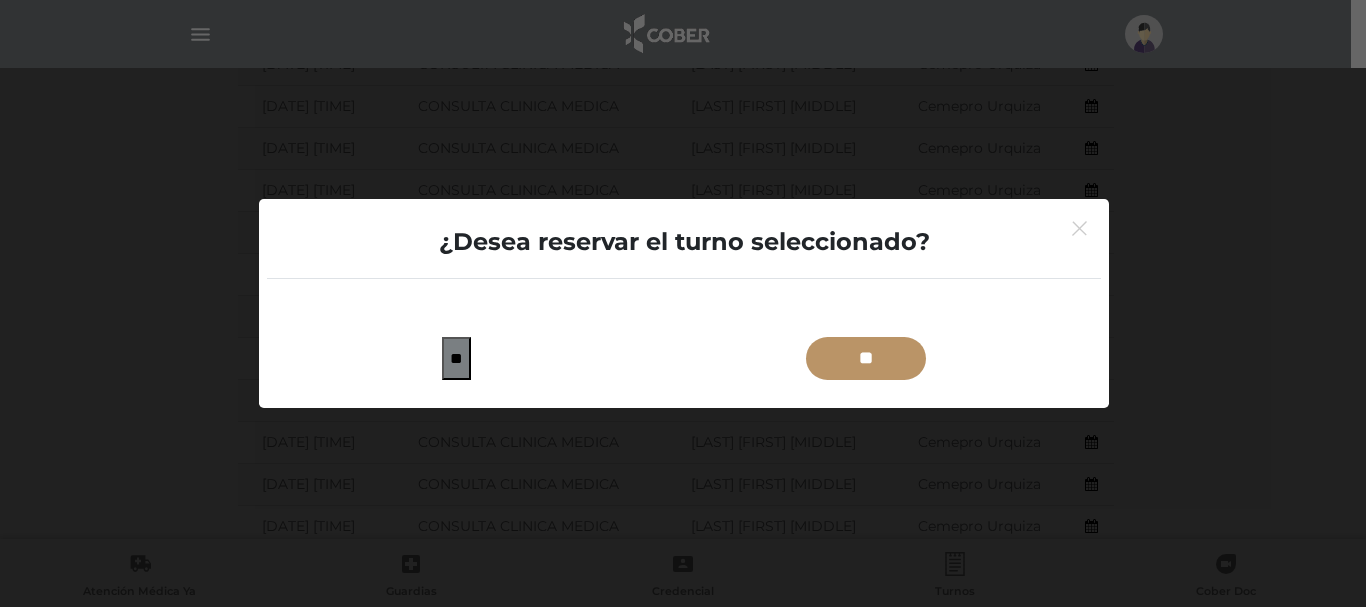 click on "**" at bounding box center (456, 358) 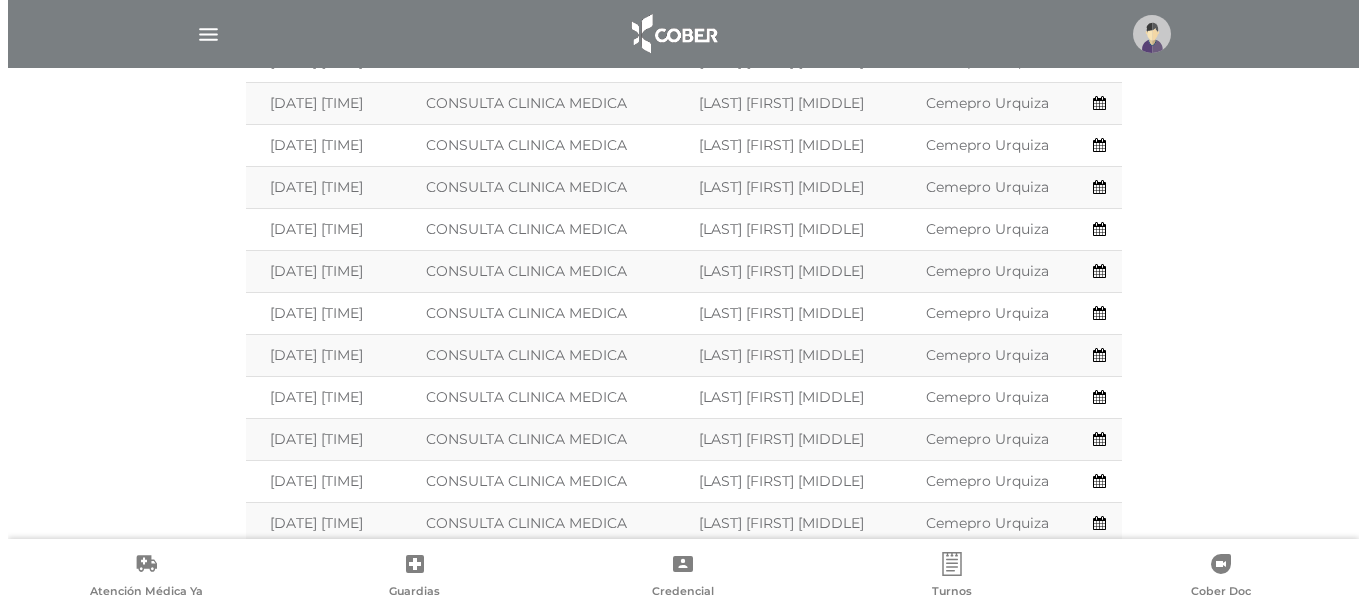 scroll, scrollTop: 1200, scrollLeft: 0, axis: vertical 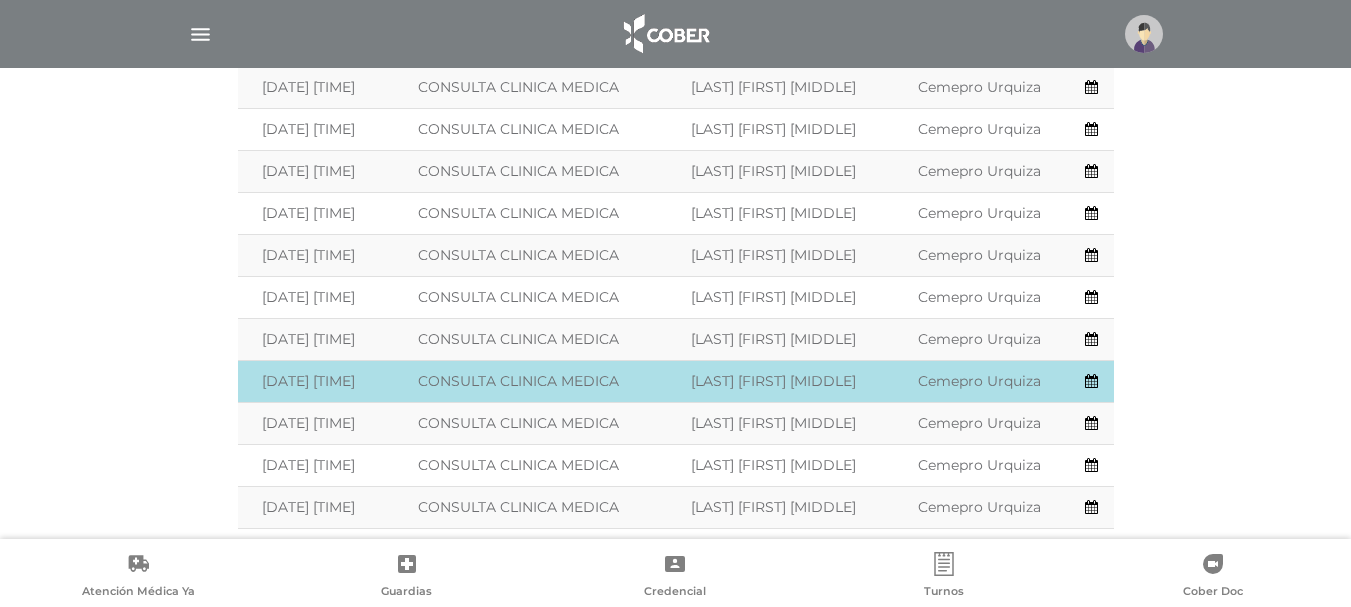 click on "Reservar:" at bounding box center [1091, 382] 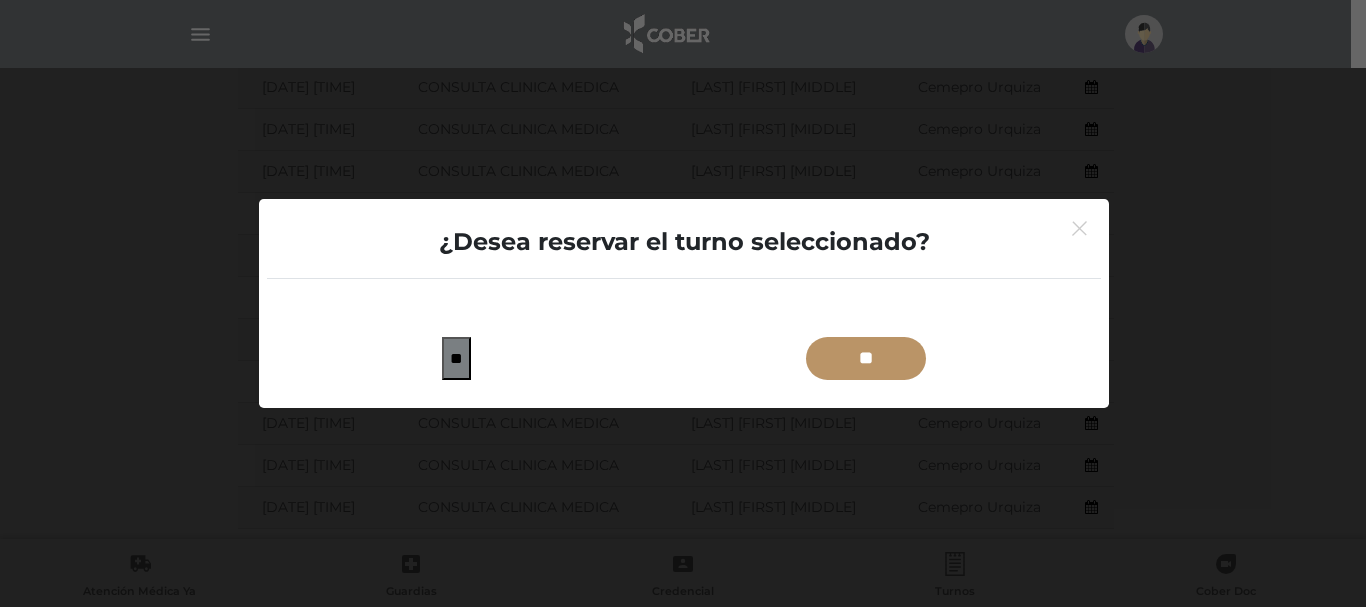 click on "**" at bounding box center (866, 358) 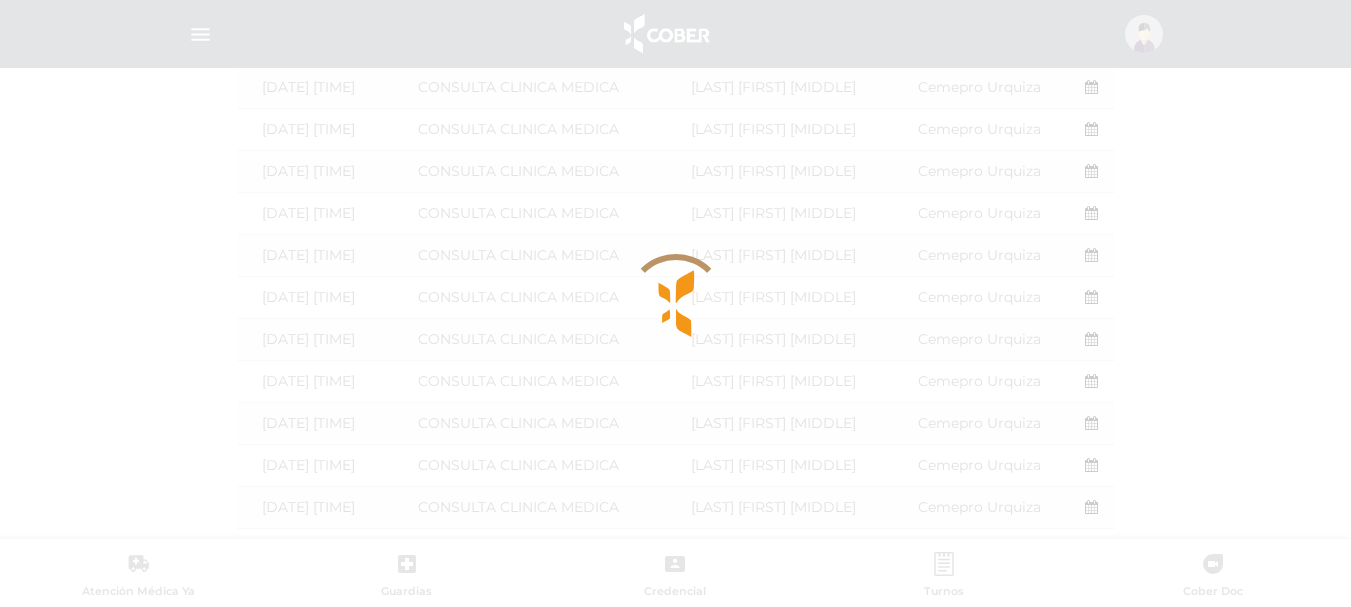 type on "*******" 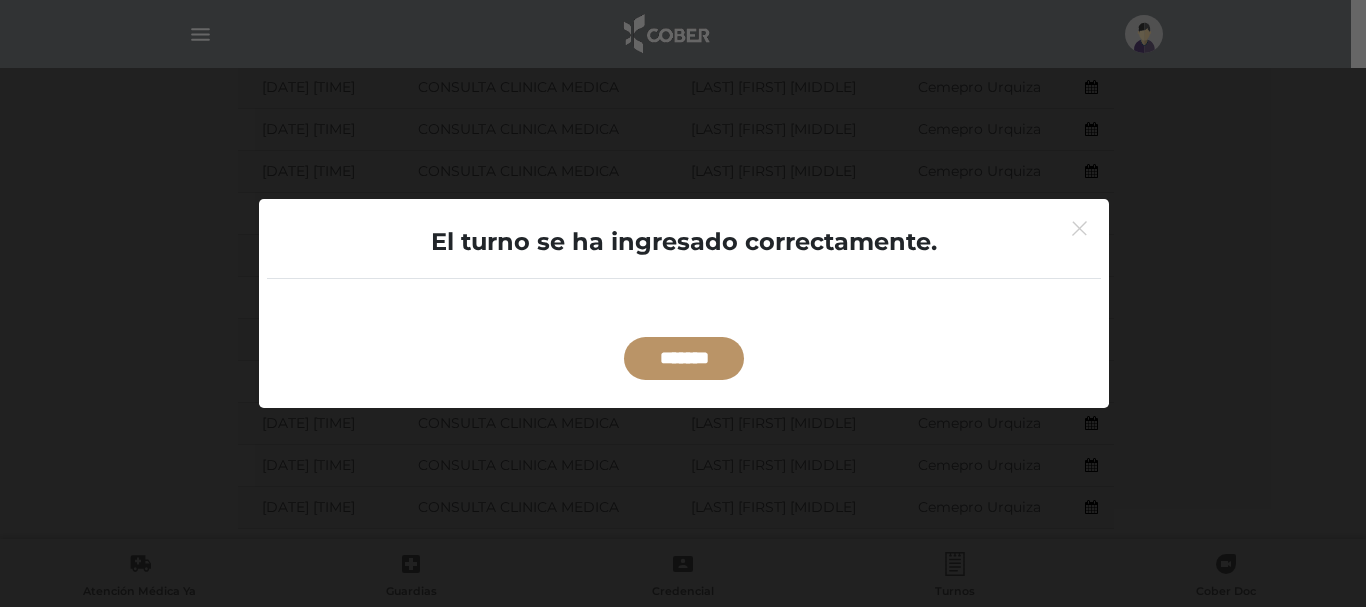 click on "*******" at bounding box center [684, 358] 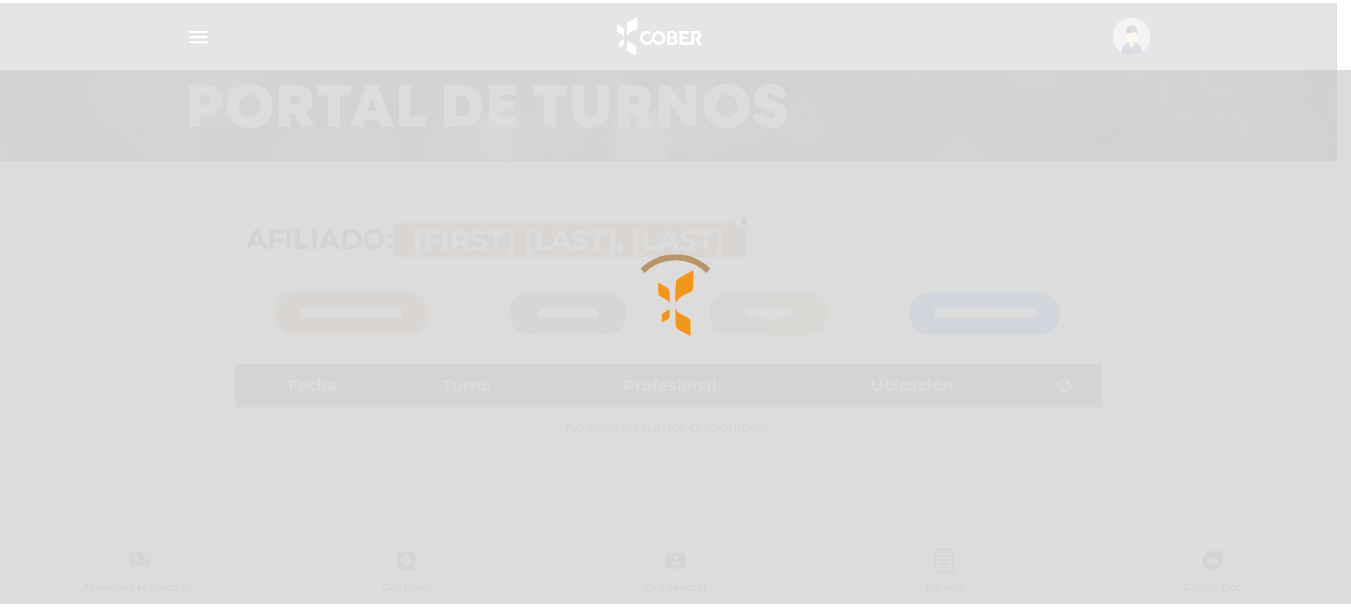 scroll, scrollTop: 149, scrollLeft: 0, axis: vertical 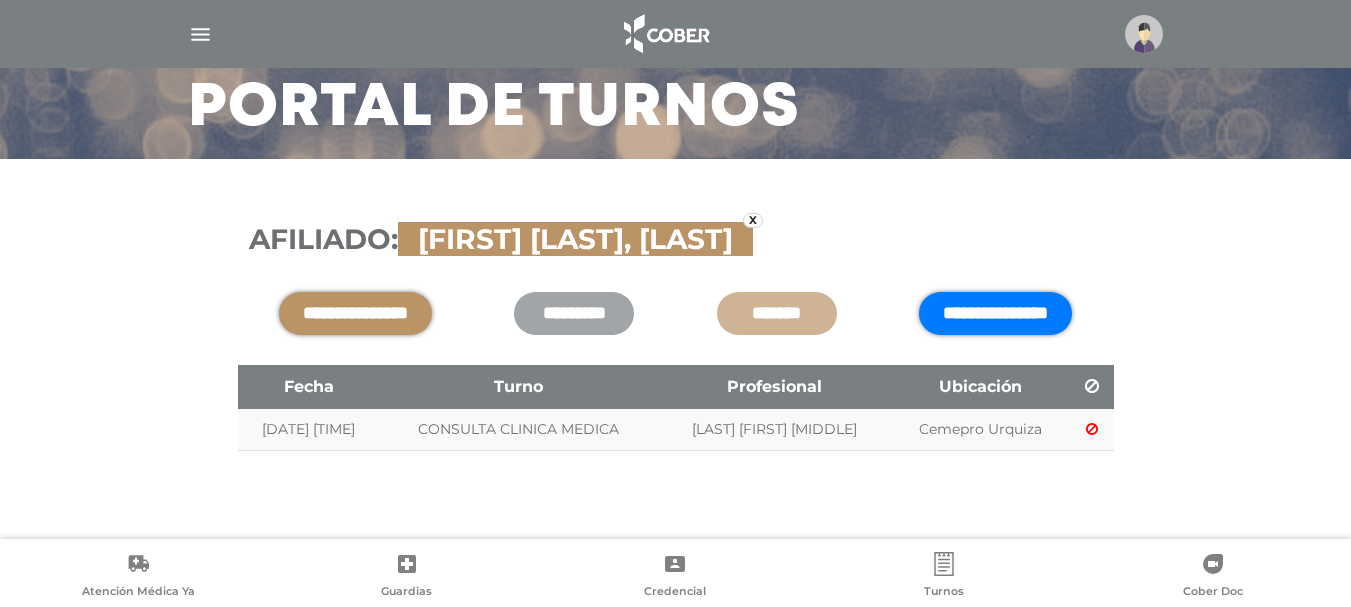 click on "**********" at bounding box center (995, 313) 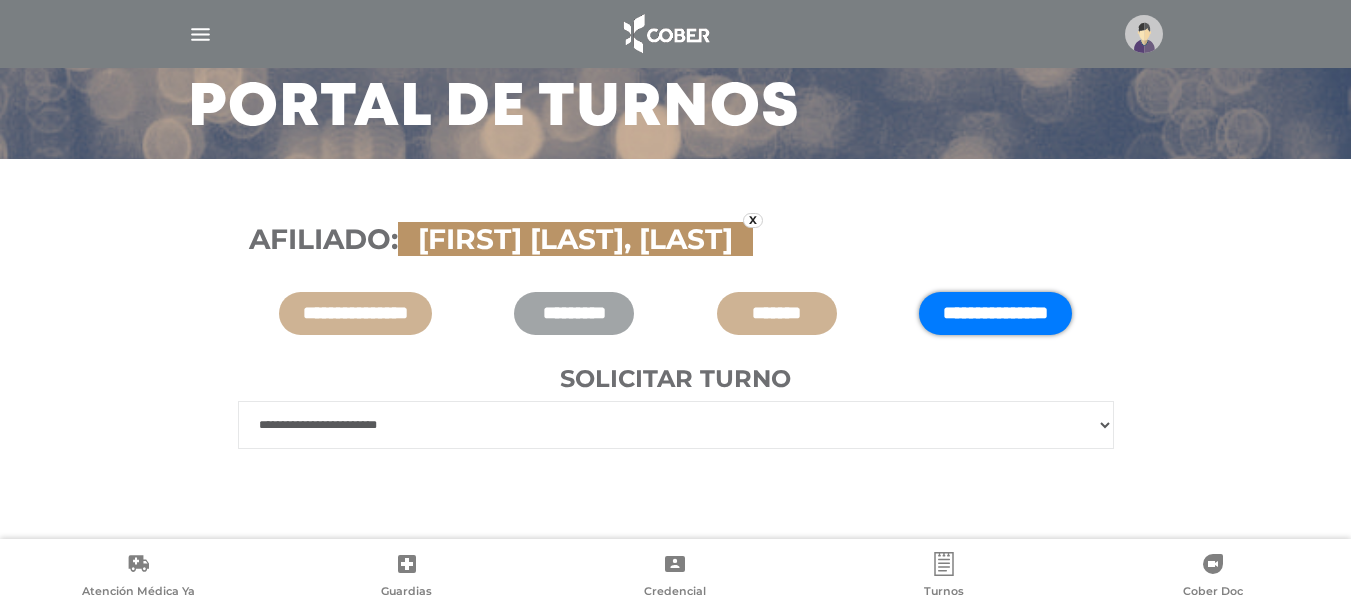click on "**********" at bounding box center [676, 425] 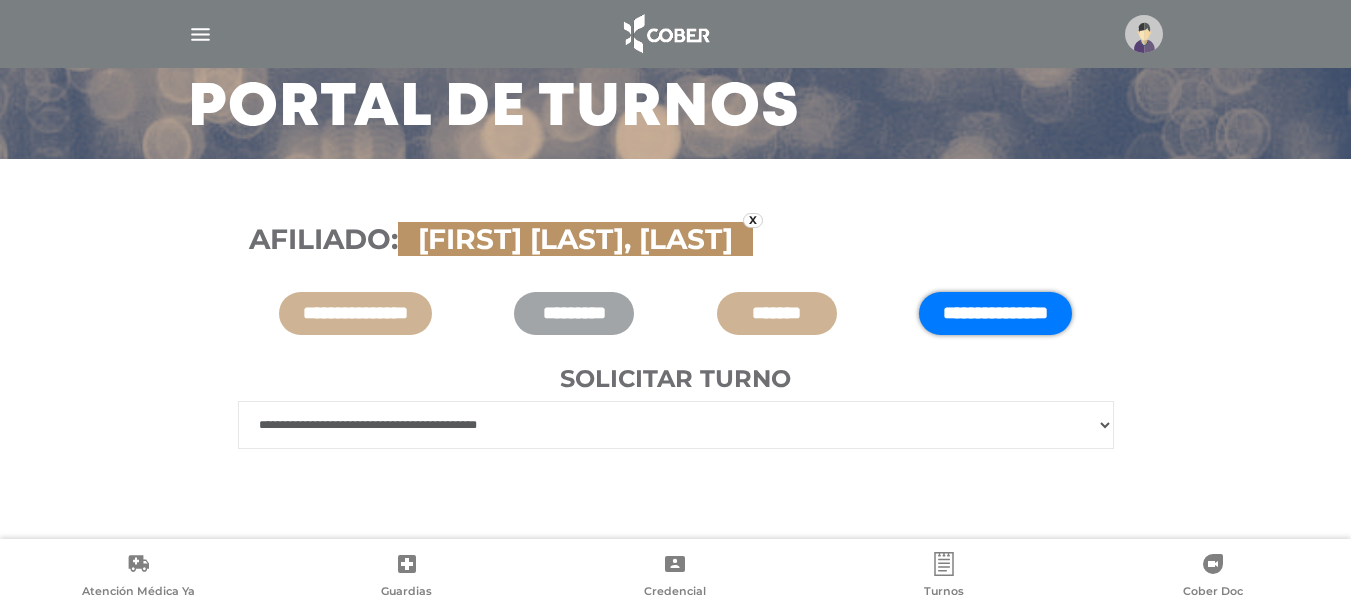 click on "**********" at bounding box center [676, 425] 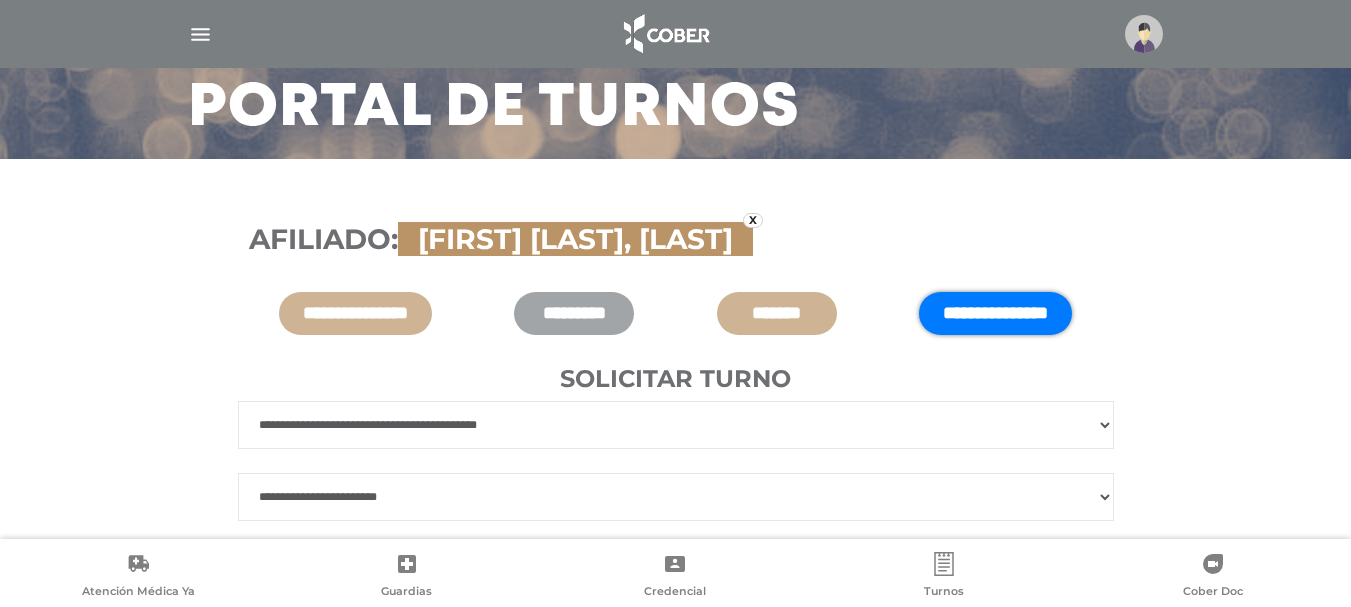 click on "**********" at bounding box center [676, 497] 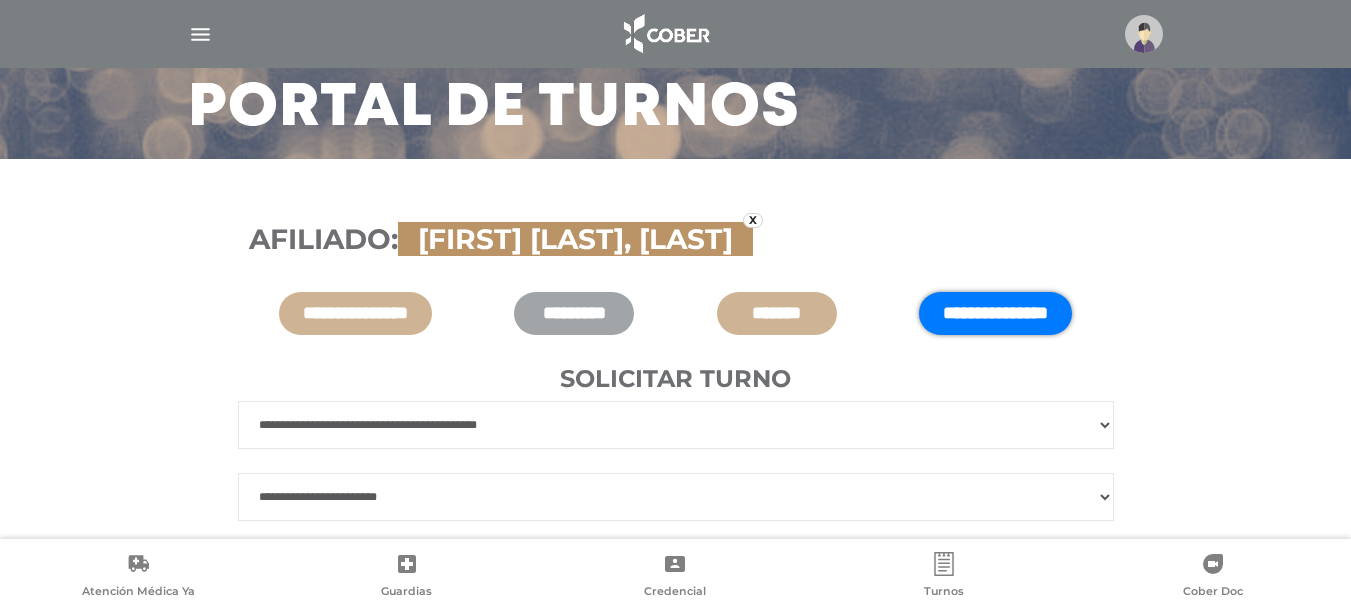 select on "**" 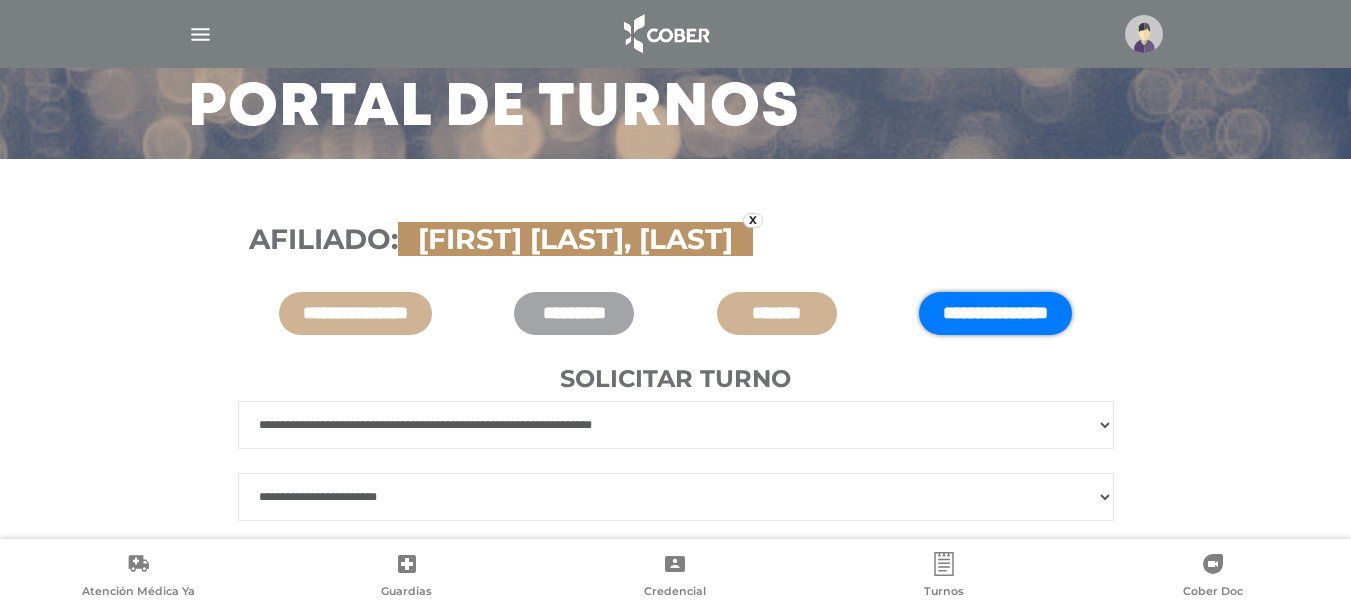 click on "**********" at bounding box center [676, 425] 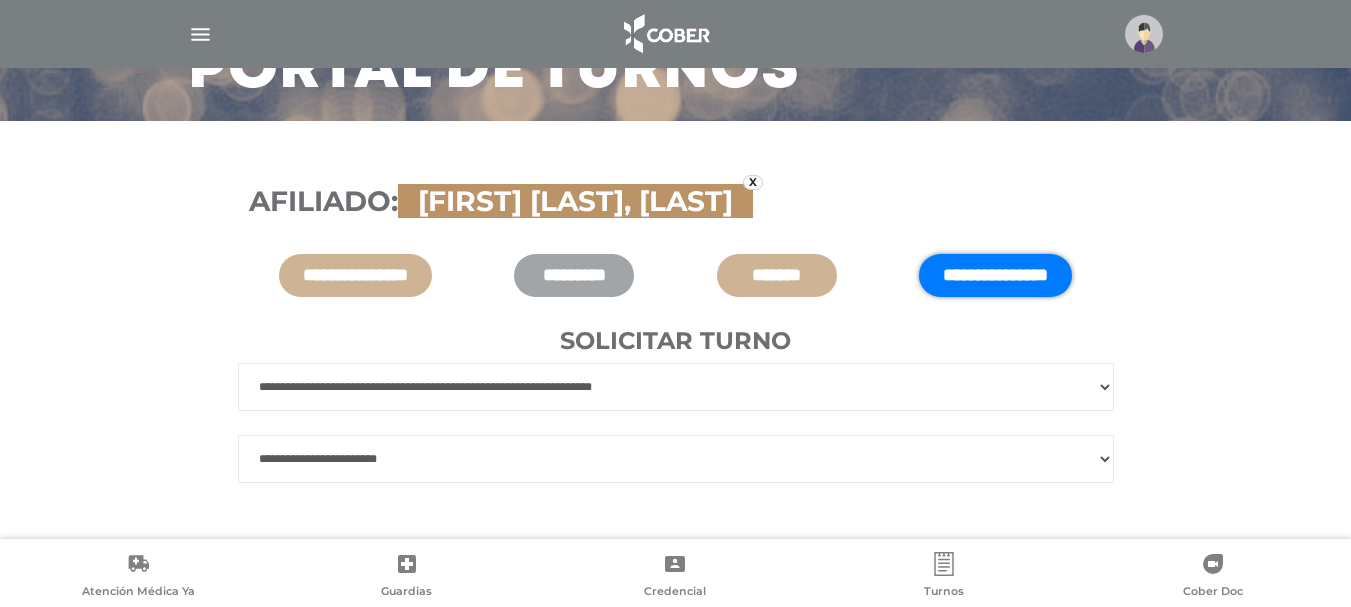 scroll, scrollTop: 219, scrollLeft: 0, axis: vertical 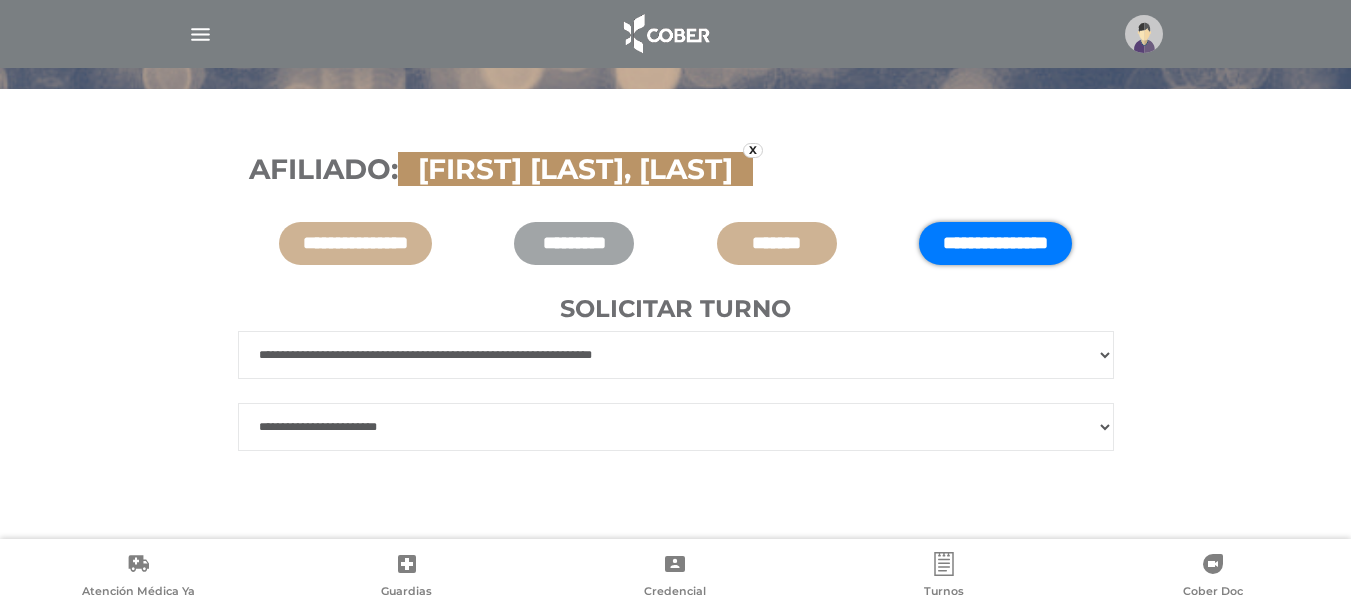 click on "**********" at bounding box center (676, 427) 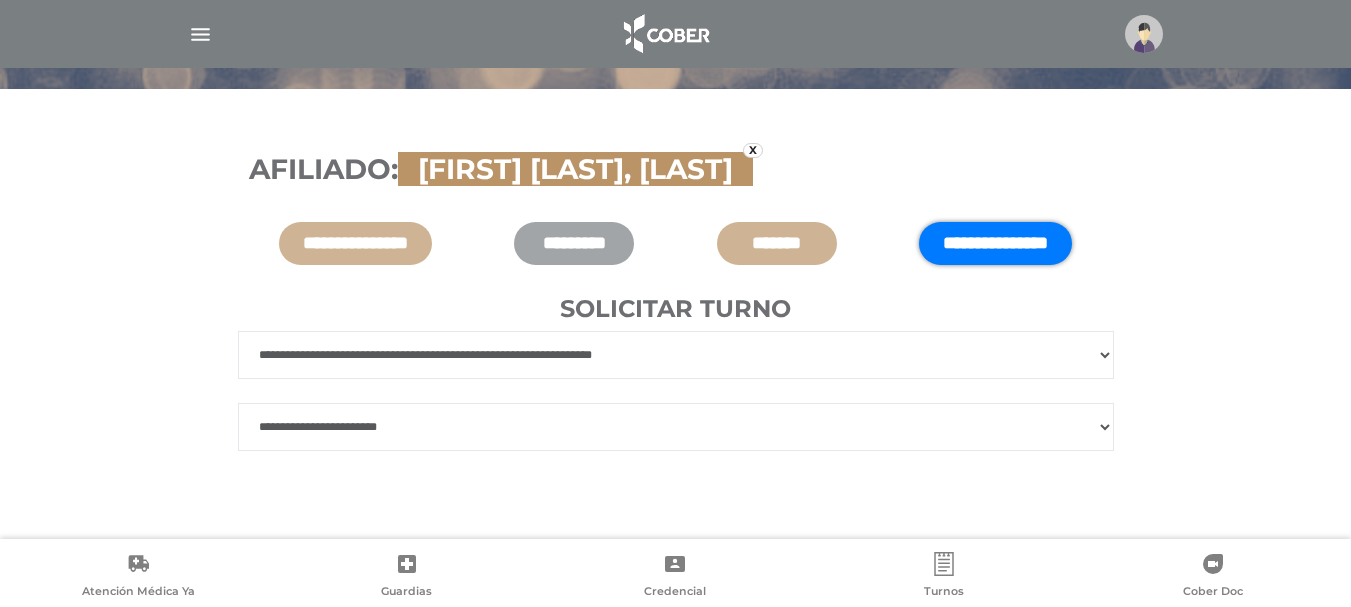 select on "**" 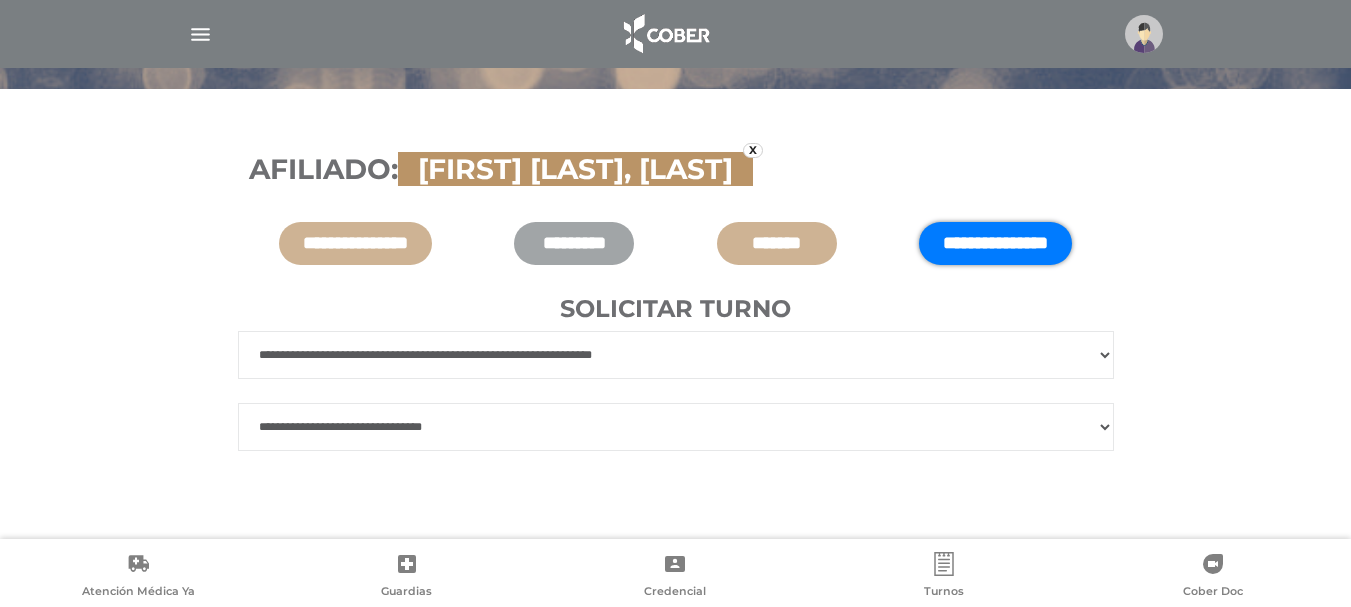 click on "**********" at bounding box center [676, 427] 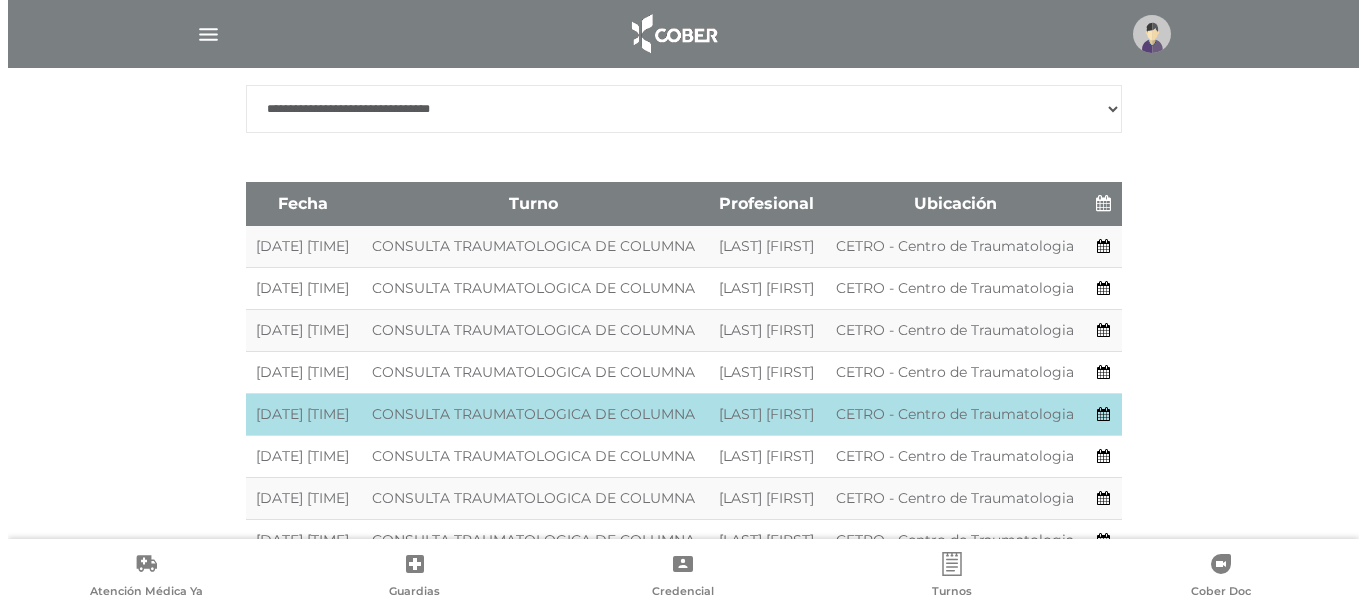 scroll, scrollTop: 519, scrollLeft: 0, axis: vertical 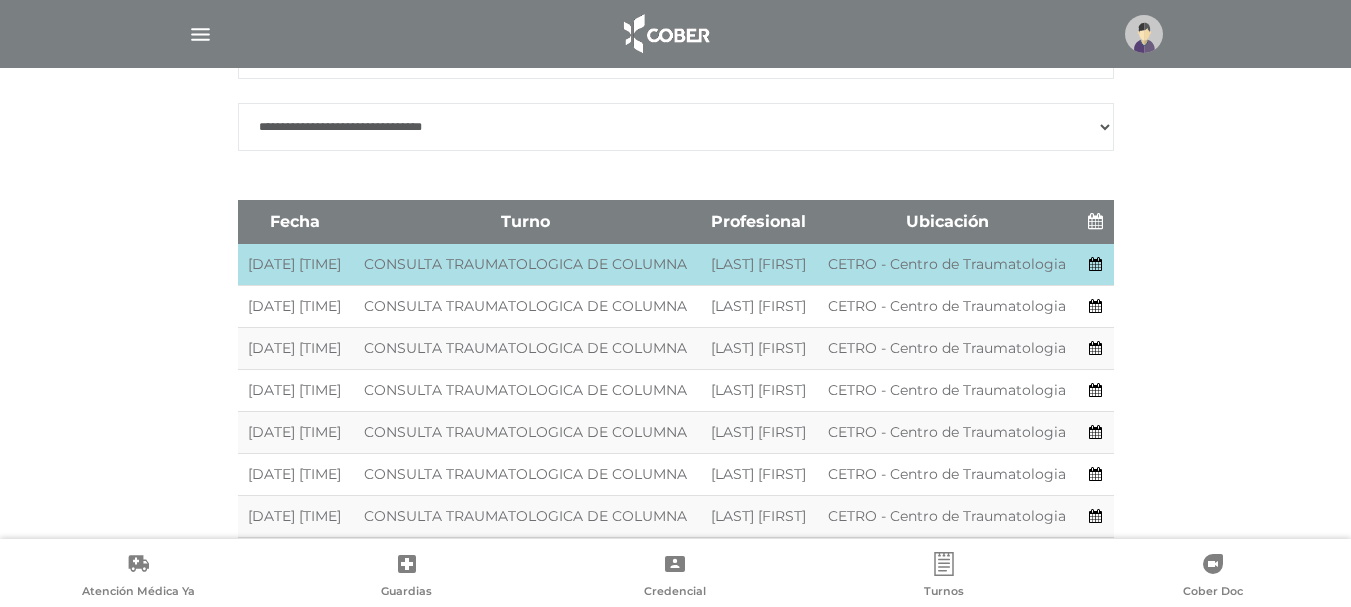 click at bounding box center [1095, 264] 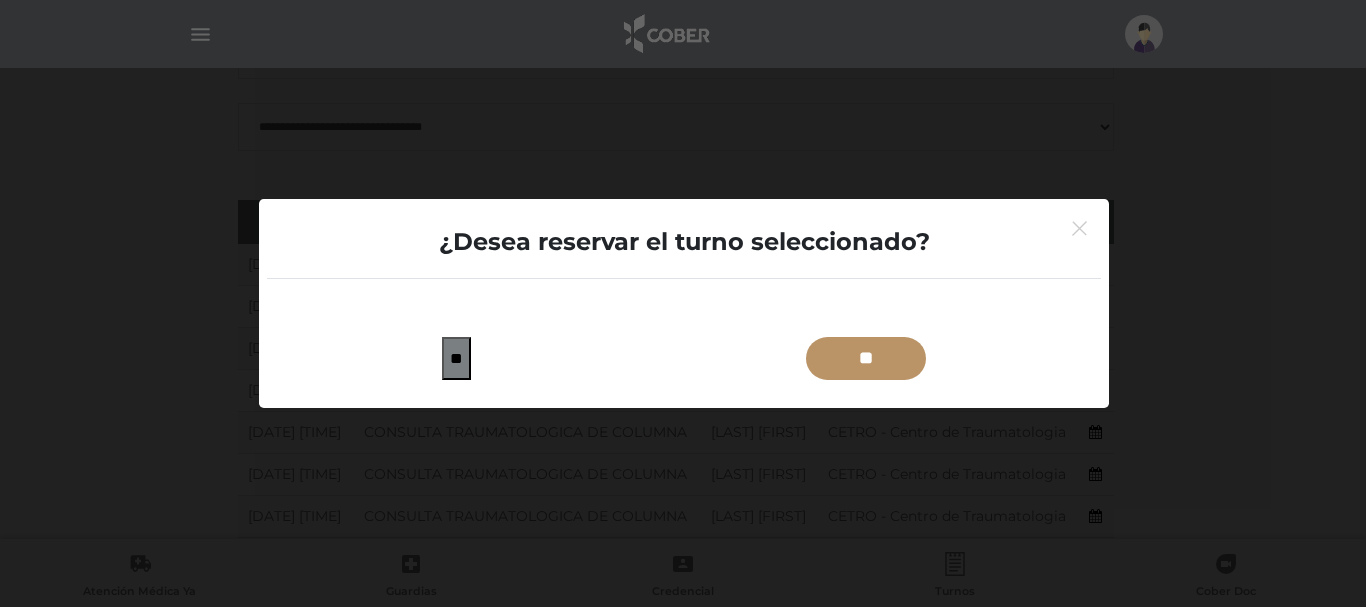 click on "**" at bounding box center (866, 358) 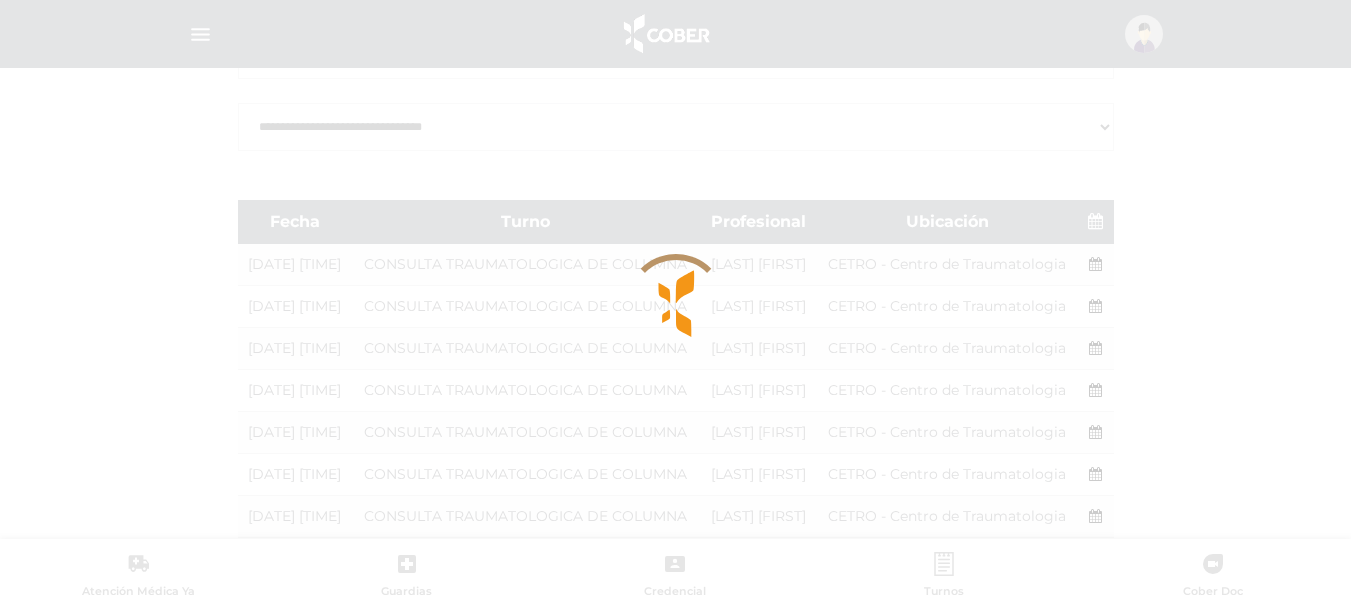 type on "*******" 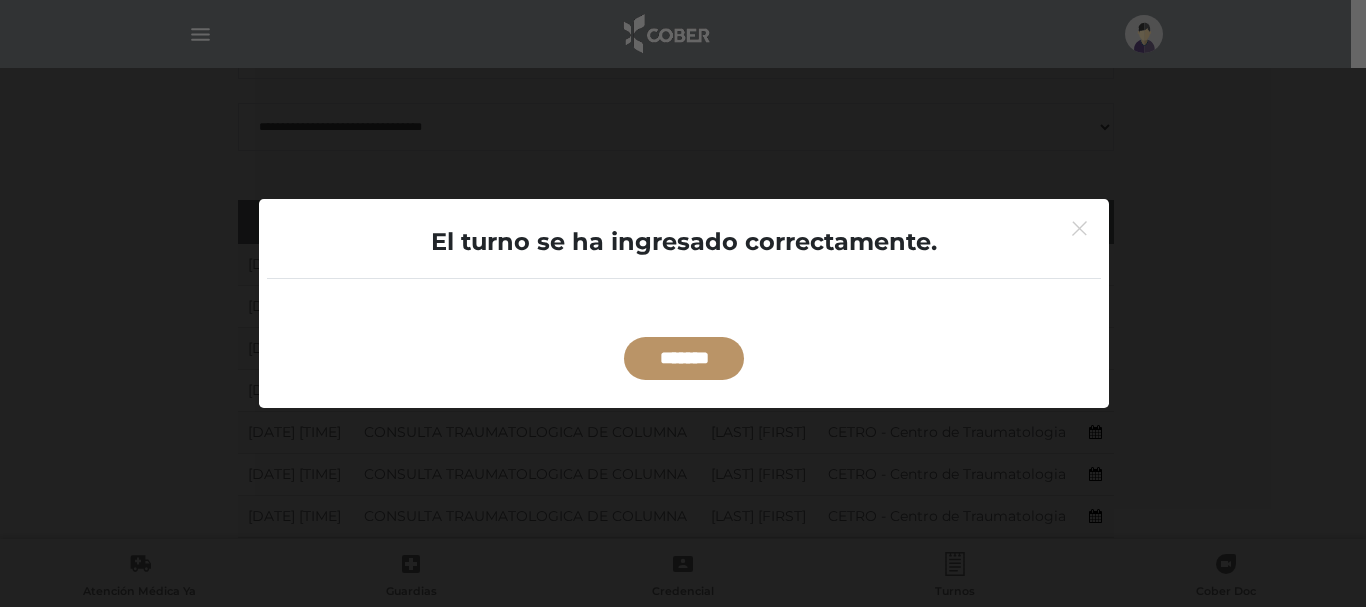 click on "*******" at bounding box center (684, 358) 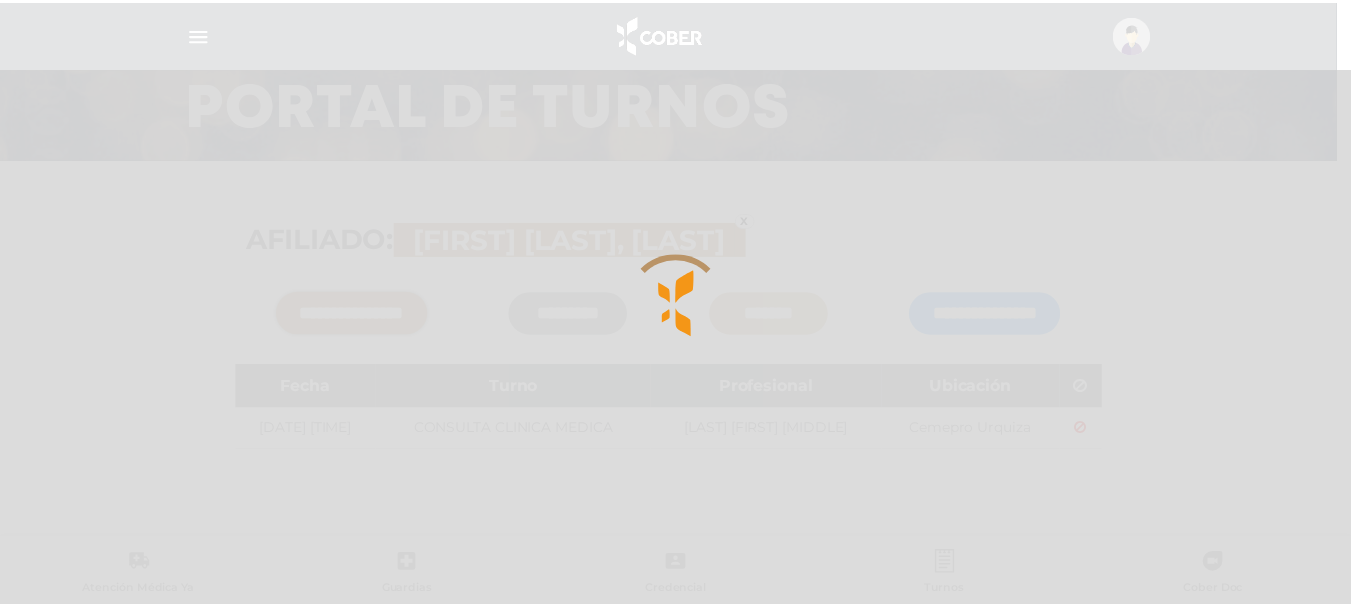scroll, scrollTop: 149, scrollLeft: 0, axis: vertical 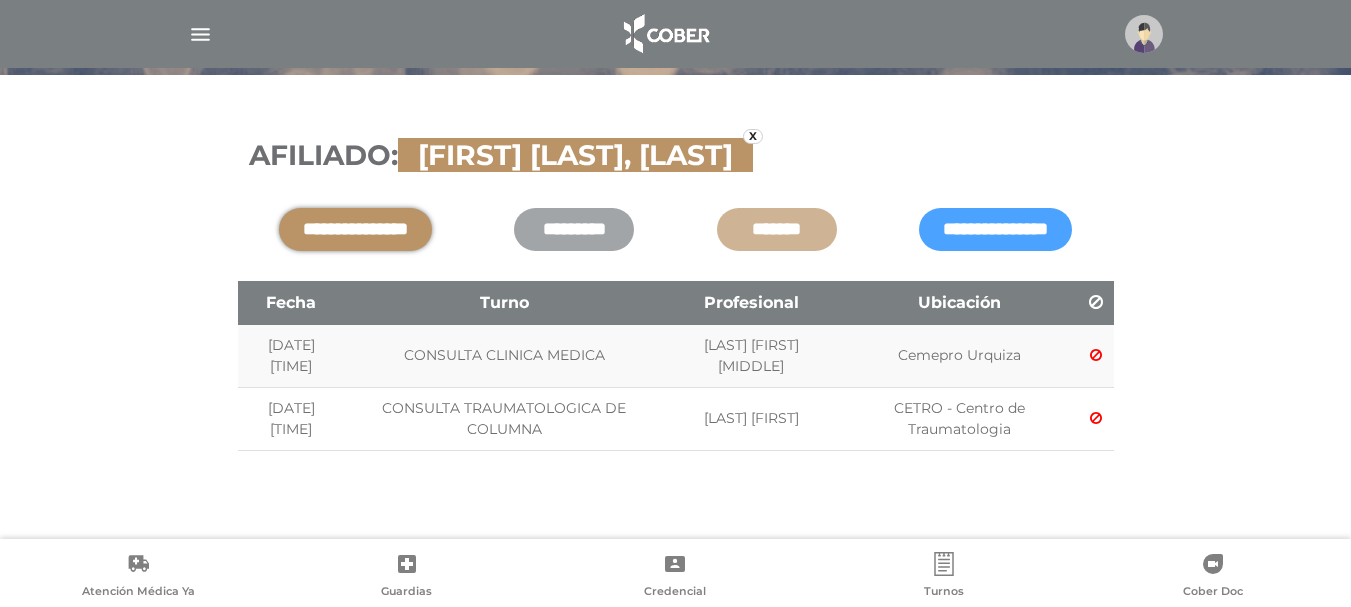 click at bounding box center (200, 34) 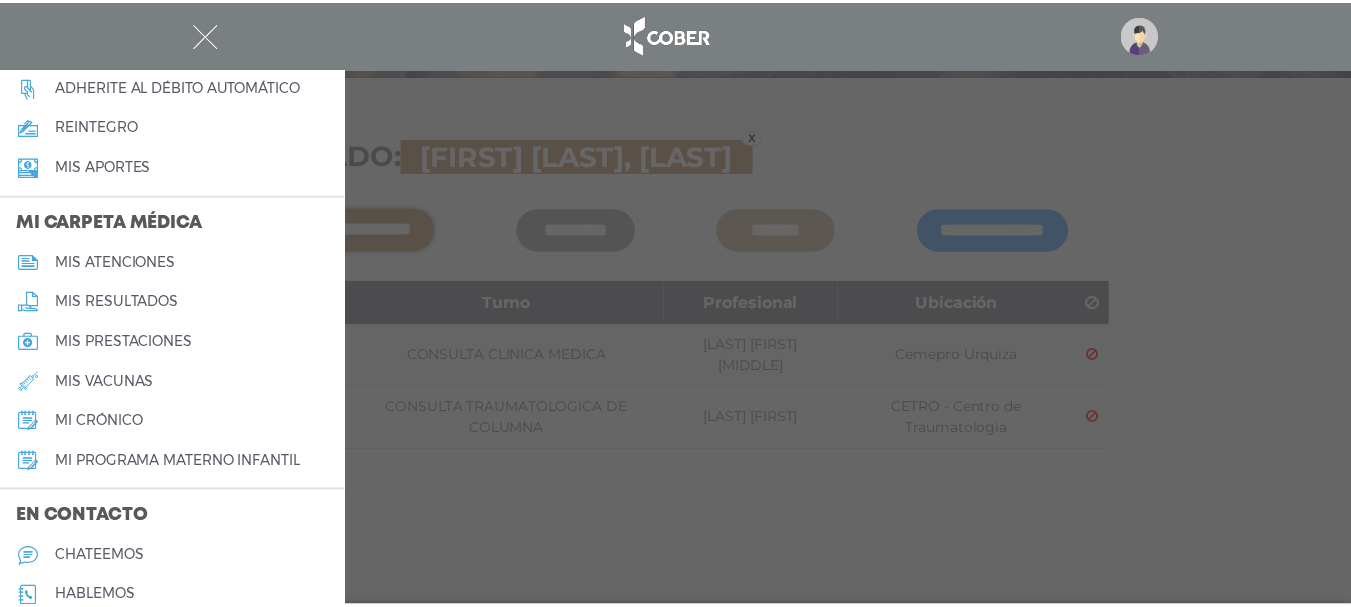 scroll, scrollTop: 936, scrollLeft: 0, axis: vertical 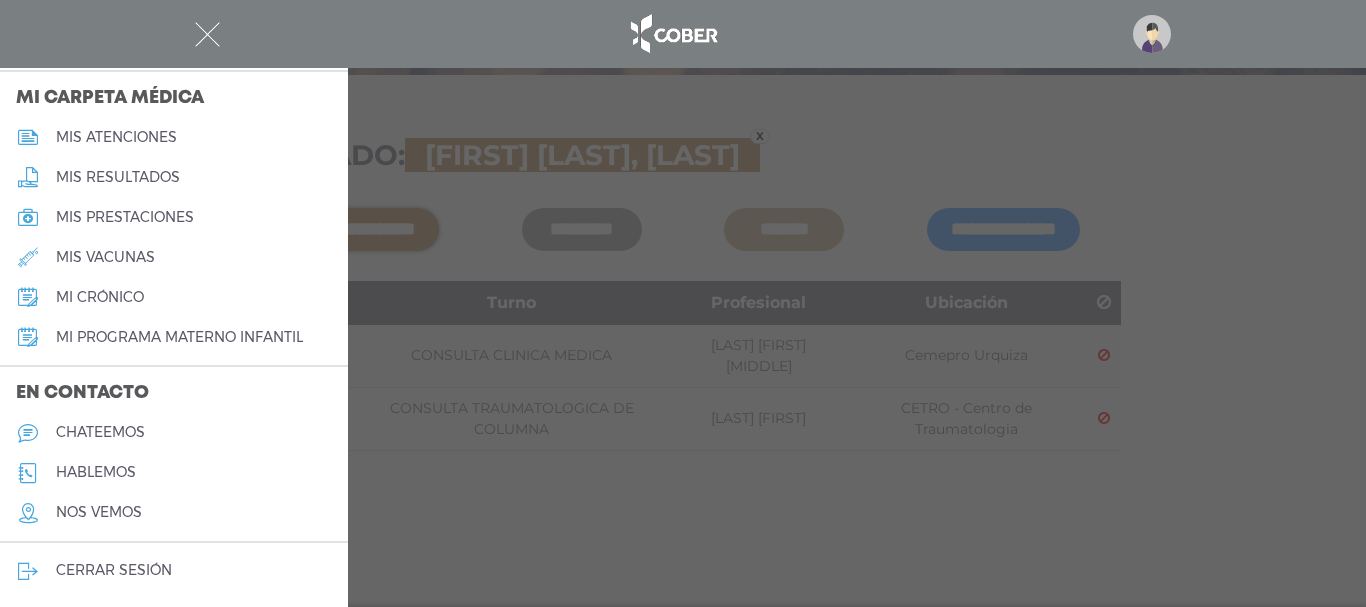 click at bounding box center (683, 303) 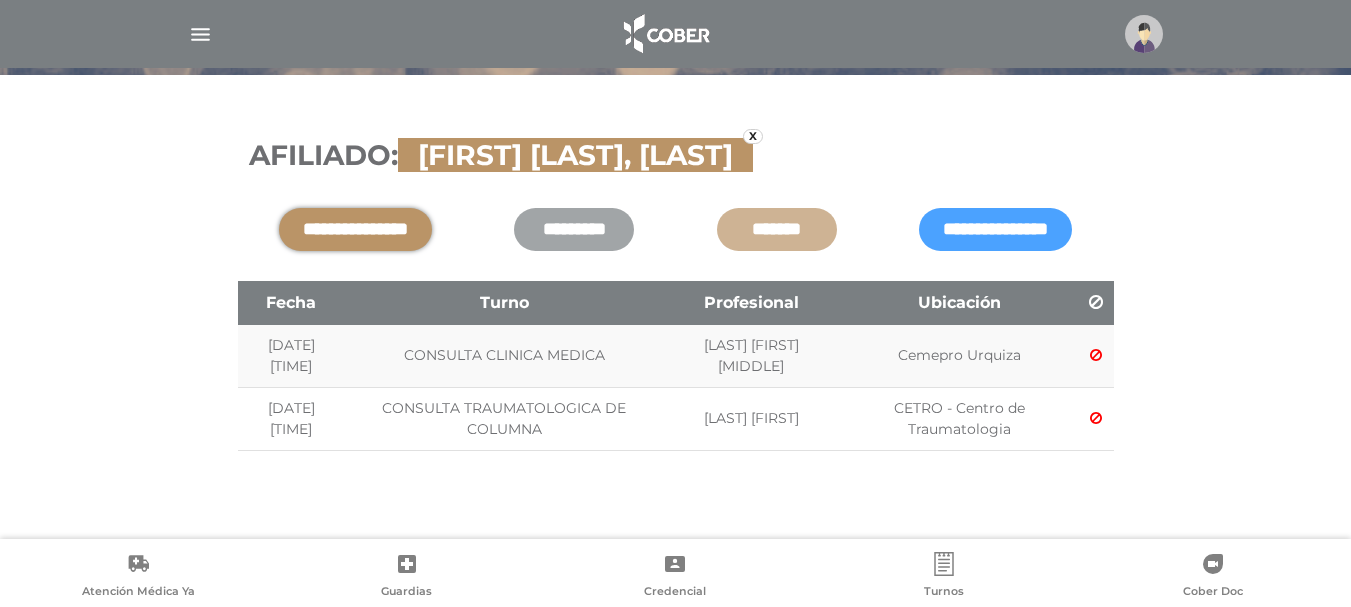 scroll, scrollTop: 0, scrollLeft: 0, axis: both 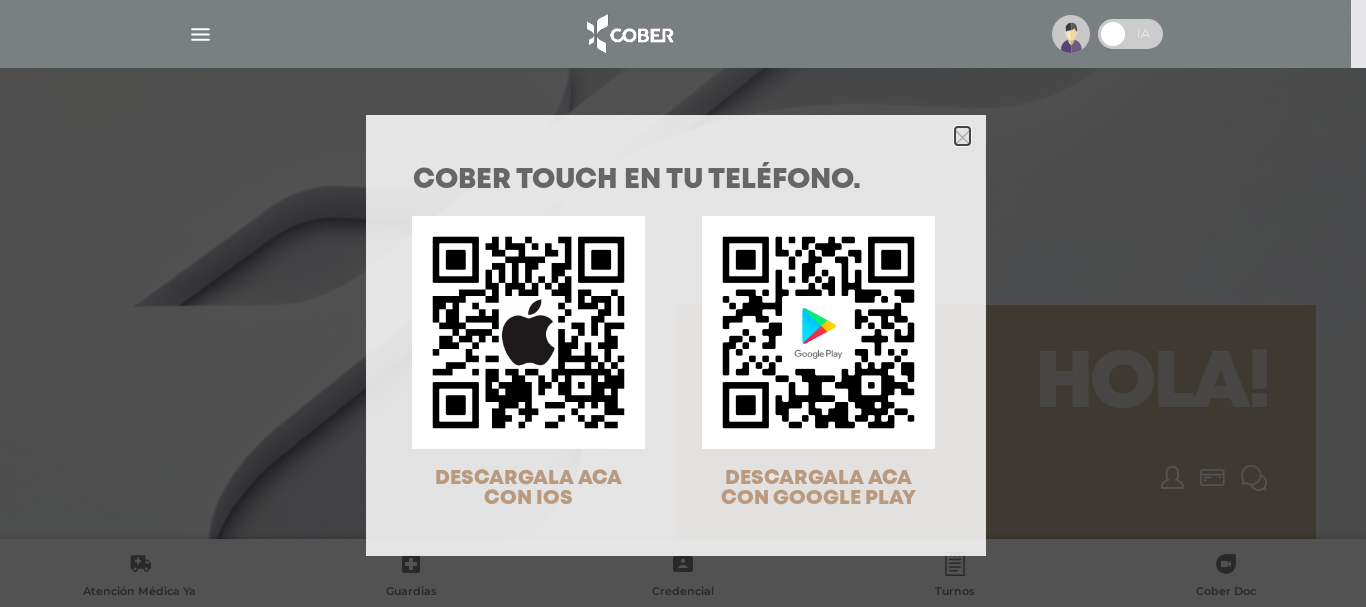click 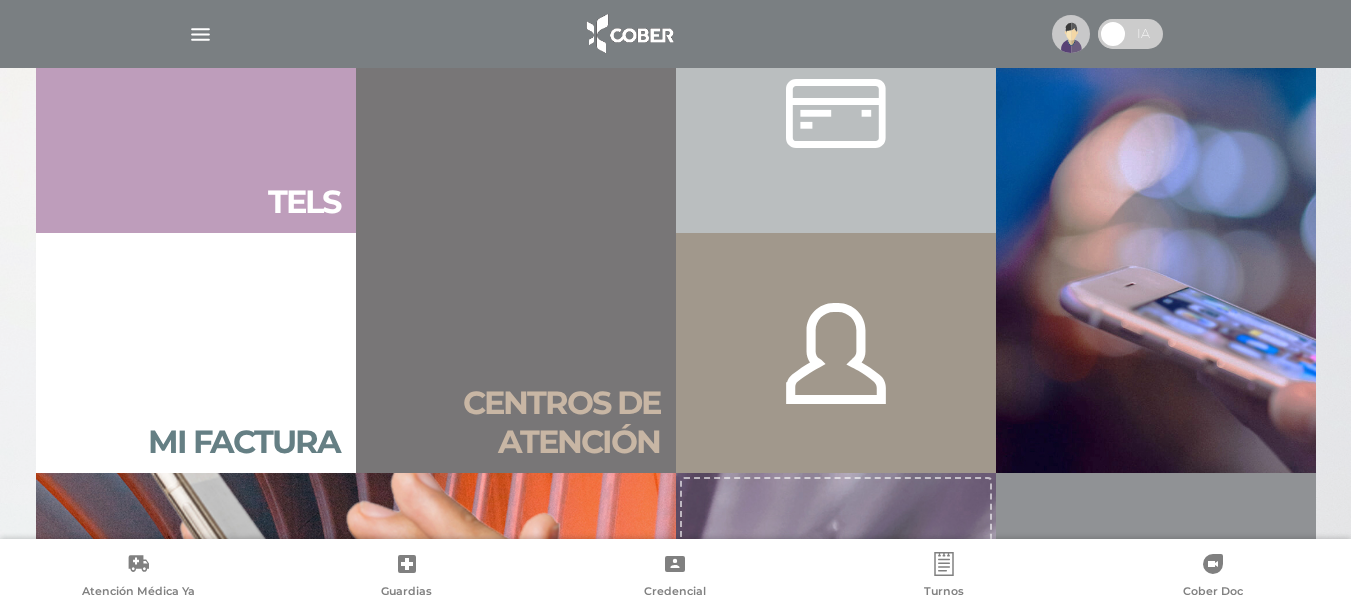 scroll, scrollTop: 1300, scrollLeft: 0, axis: vertical 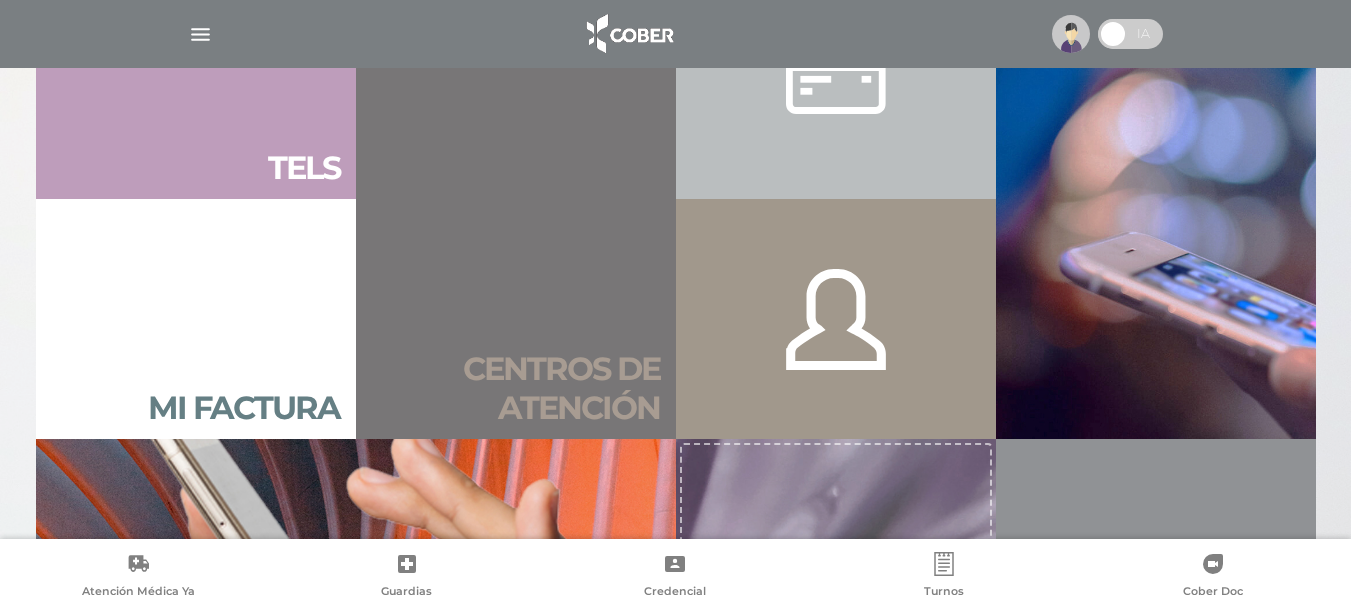 click on "Centros de atención" at bounding box center [516, 388] 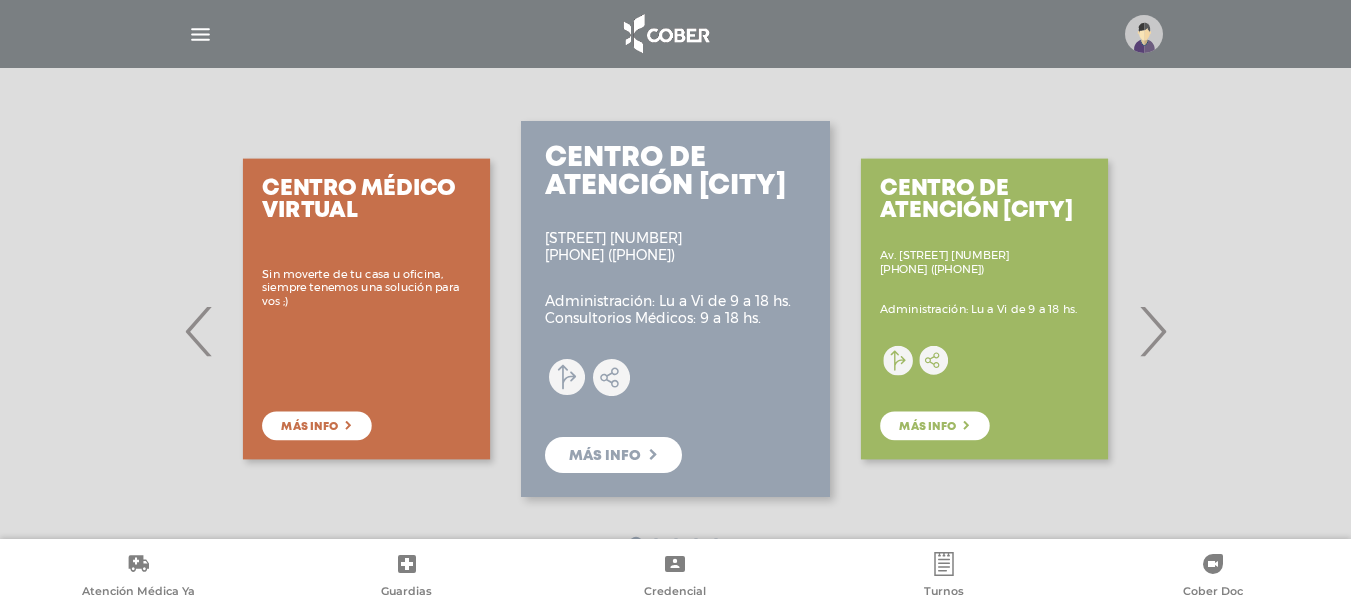 scroll, scrollTop: 300, scrollLeft: 0, axis: vertical 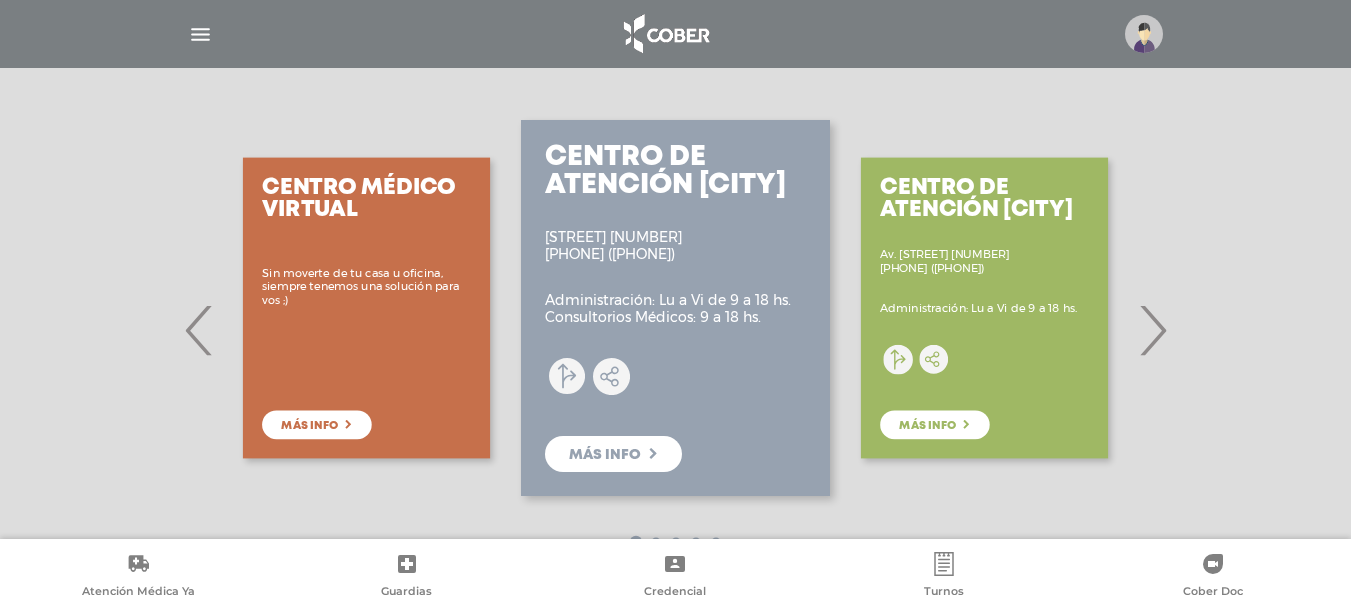 click on "›" at bounding box center (1152, 330) 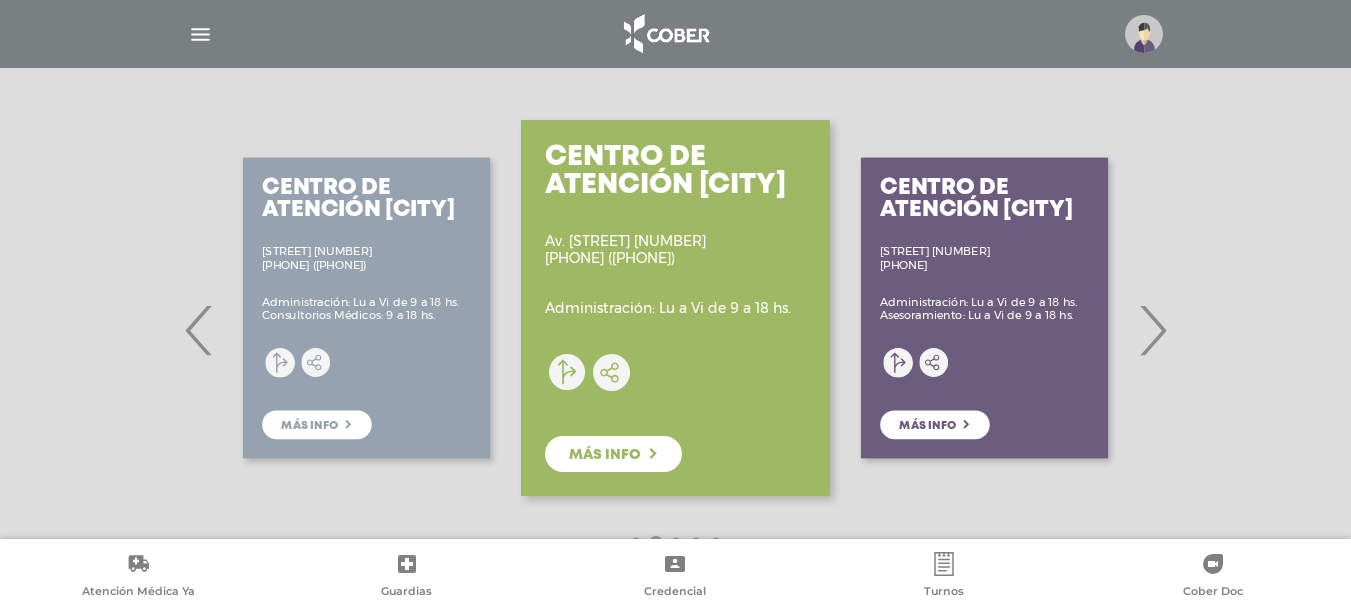 click on "›" at bounding box center (1152, 330) 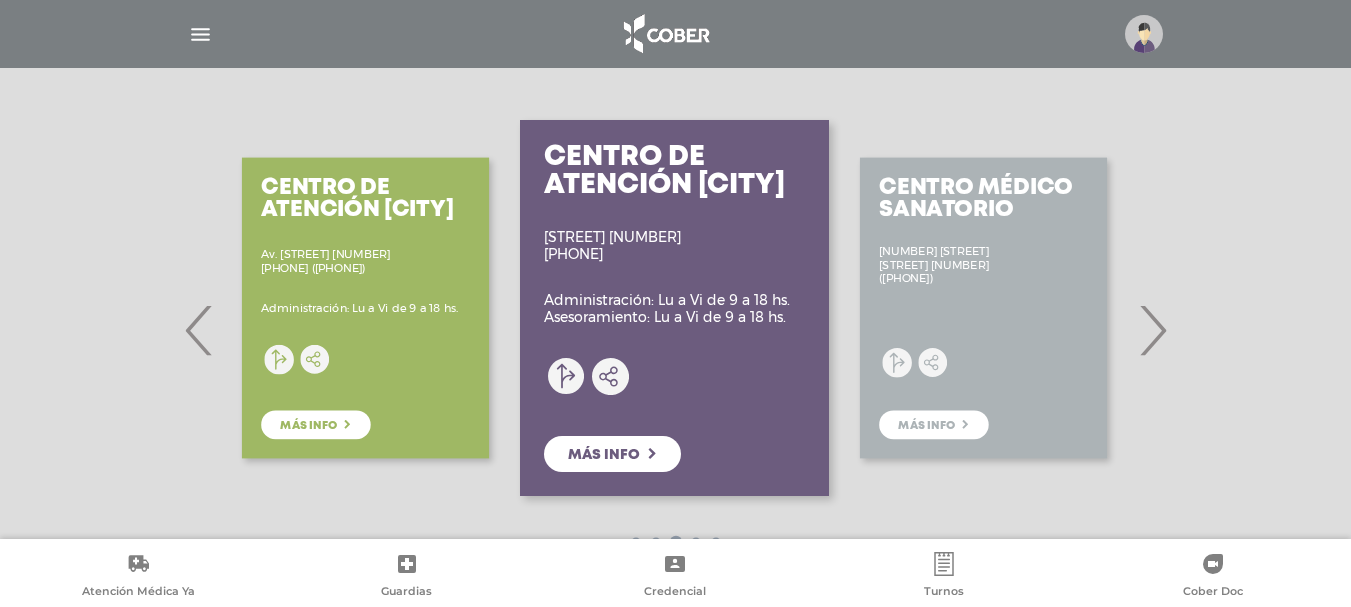 click on "›" at bounding box center (1152, 330) 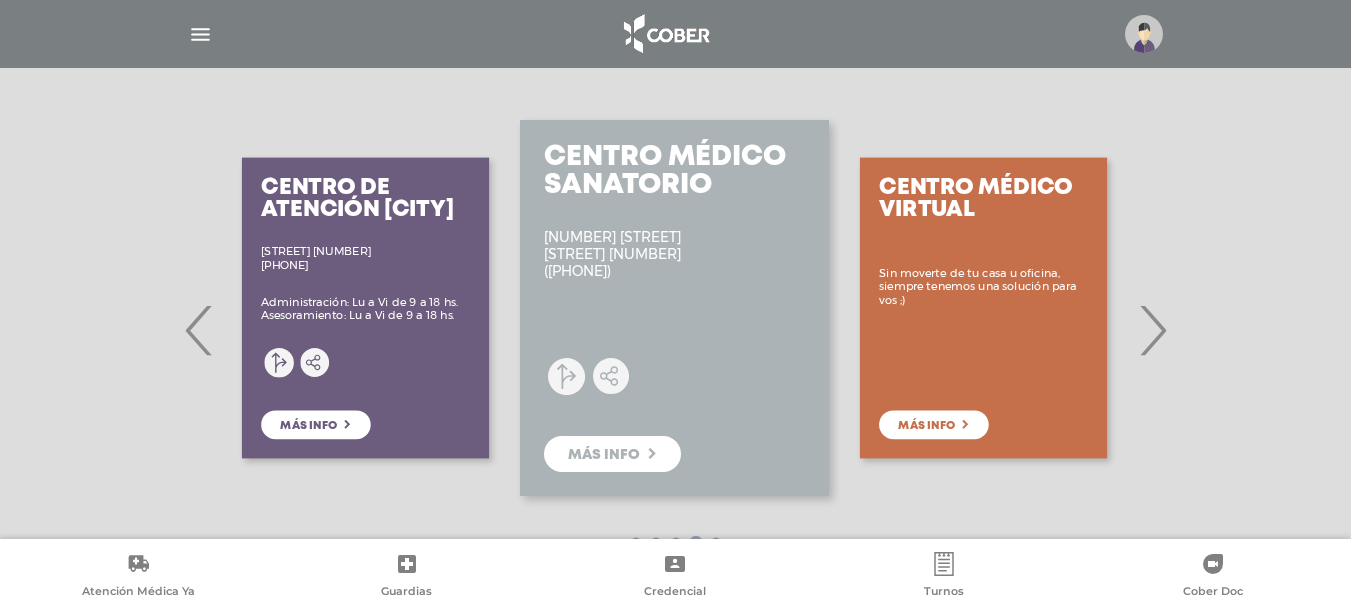 click on "›" at bounding box center (1152, 330) 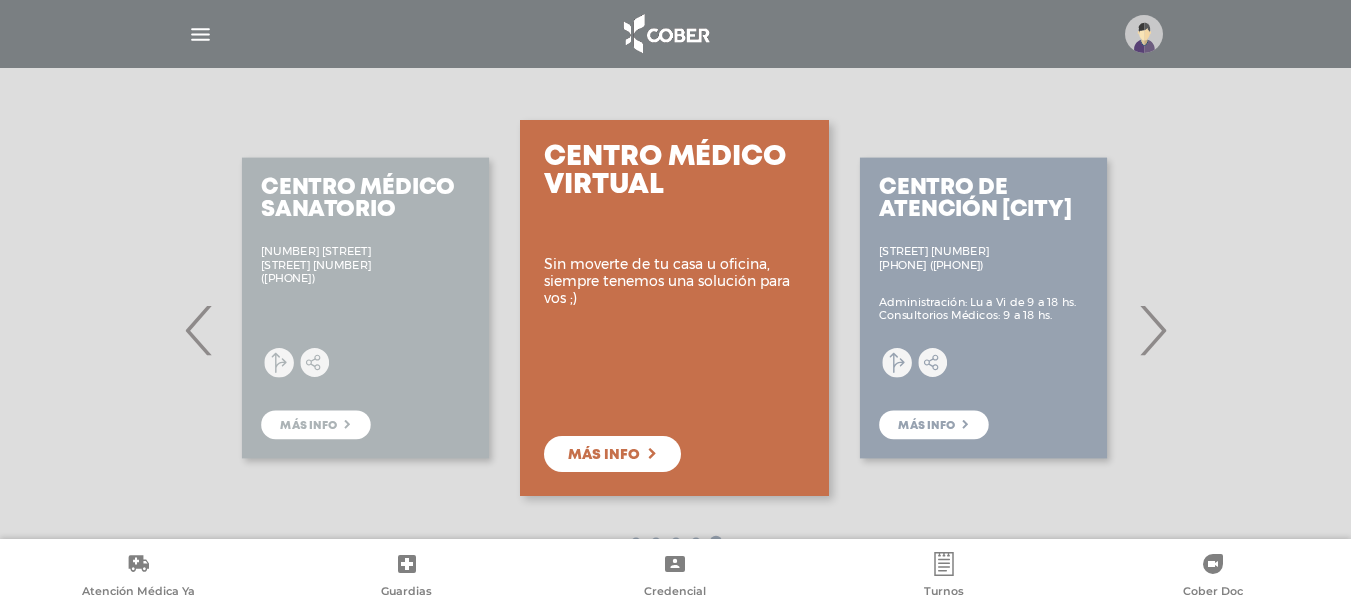click on "›" at bounding box center [1152, 330] 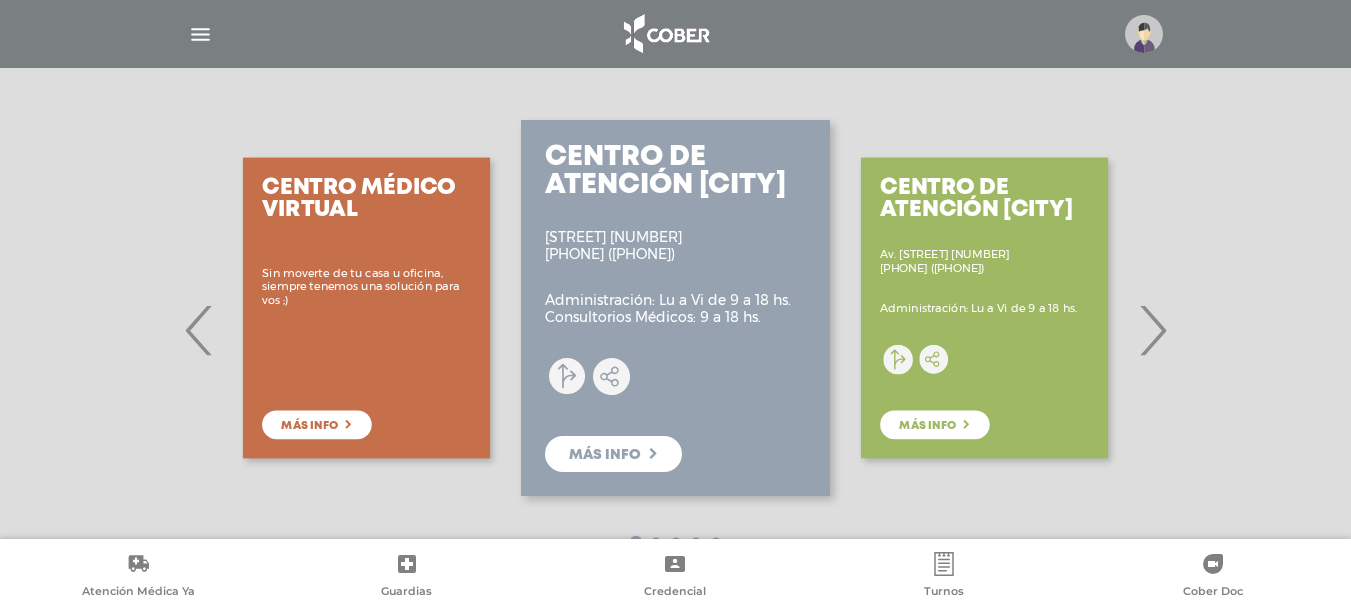 click on "›" at bounding box center [1152, 330] 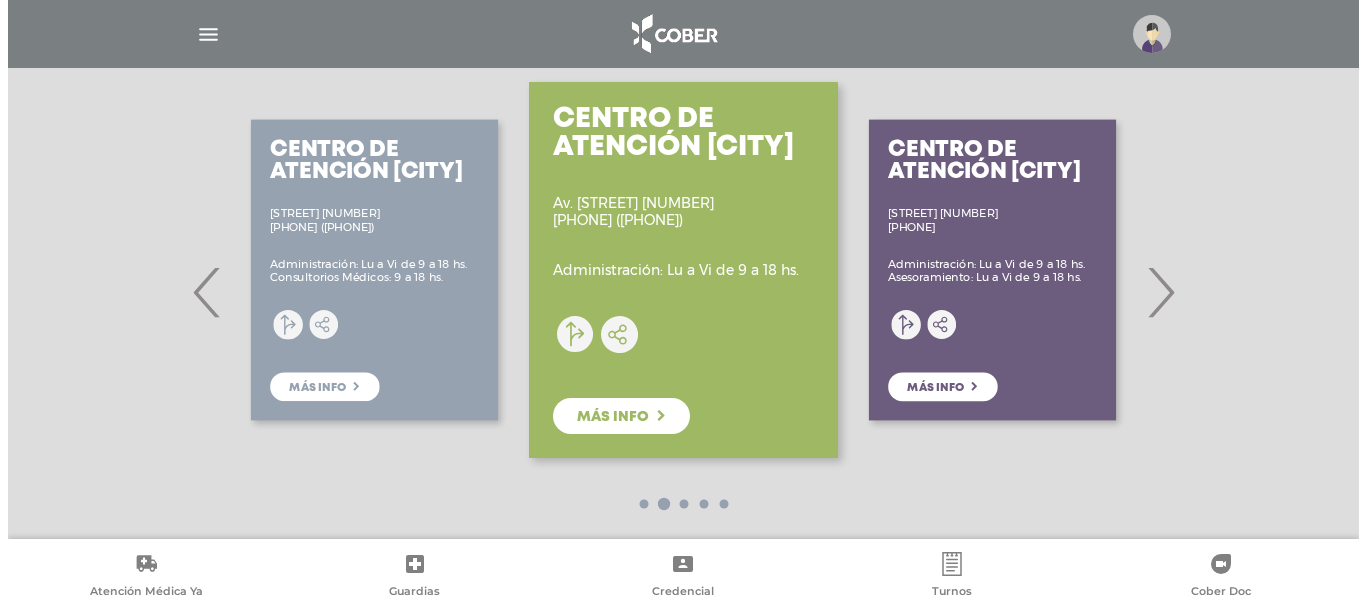 scroll, scrollTop: 373, scrollLeft: 0, axis: vertical 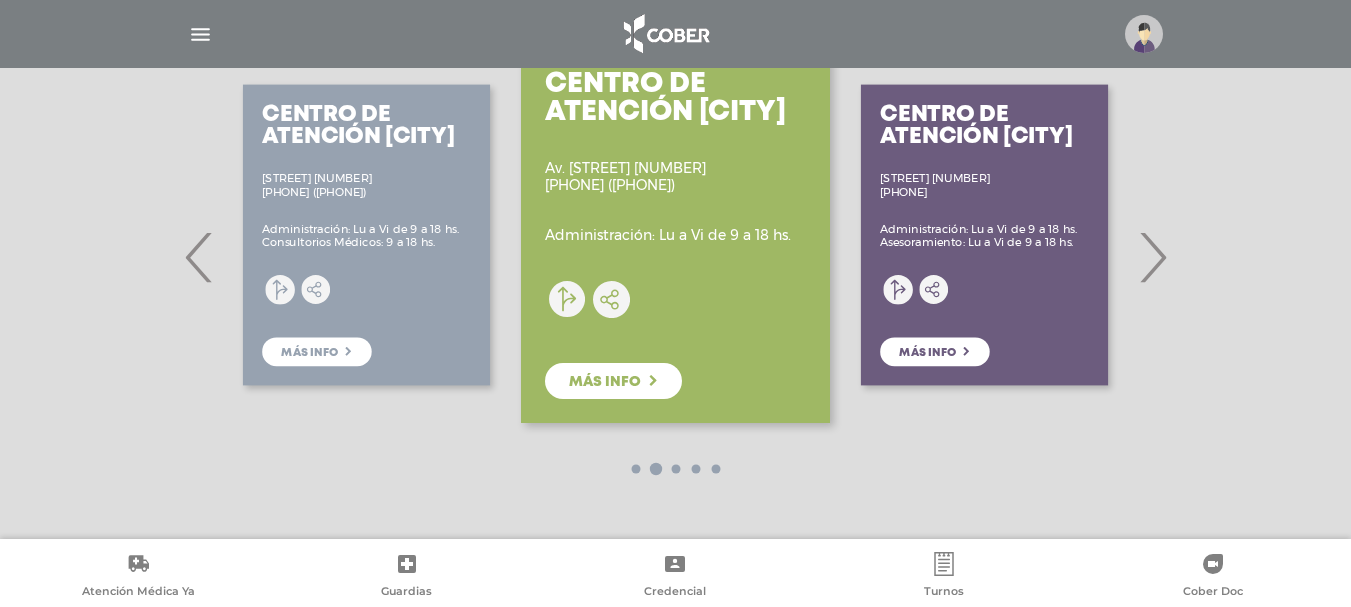 click at bounding box center (1144, 34) 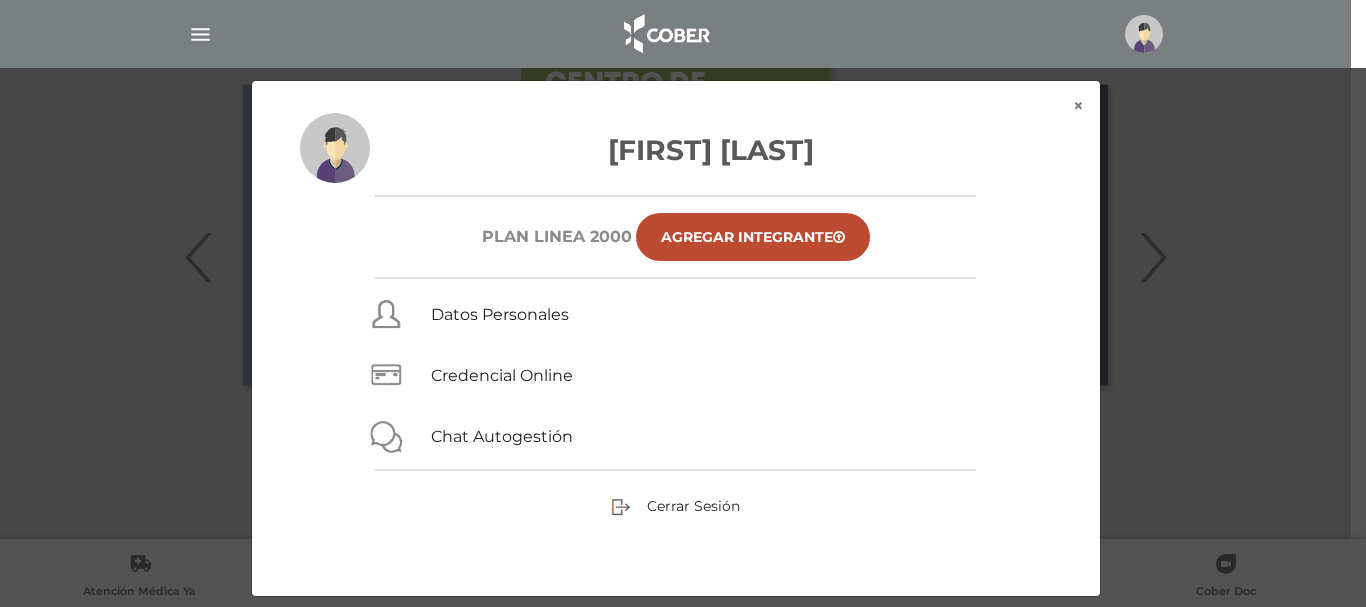 click on "×
×
Claudia Flora Carreja
Plan Linea 2000
Agregar Integrante
Datos Personales
Credencial Online
Chat Autogestión
Cerrar Sesión" at bounding box center (683, 338) 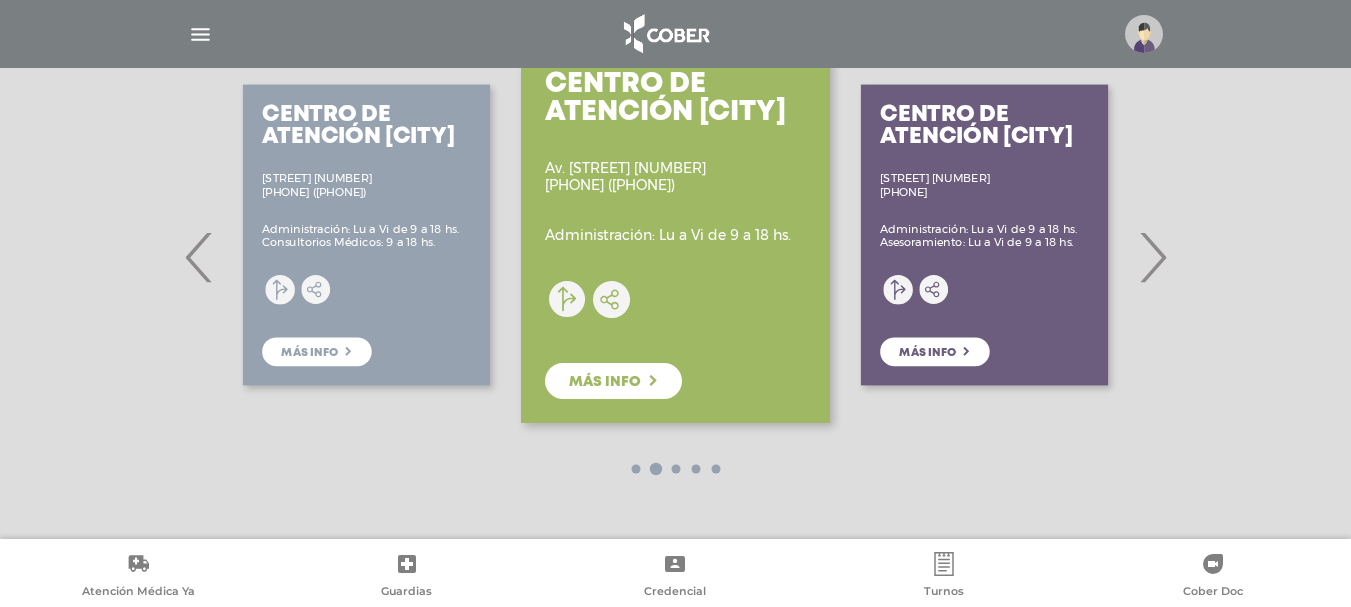 click at bounding box center [200, 34] 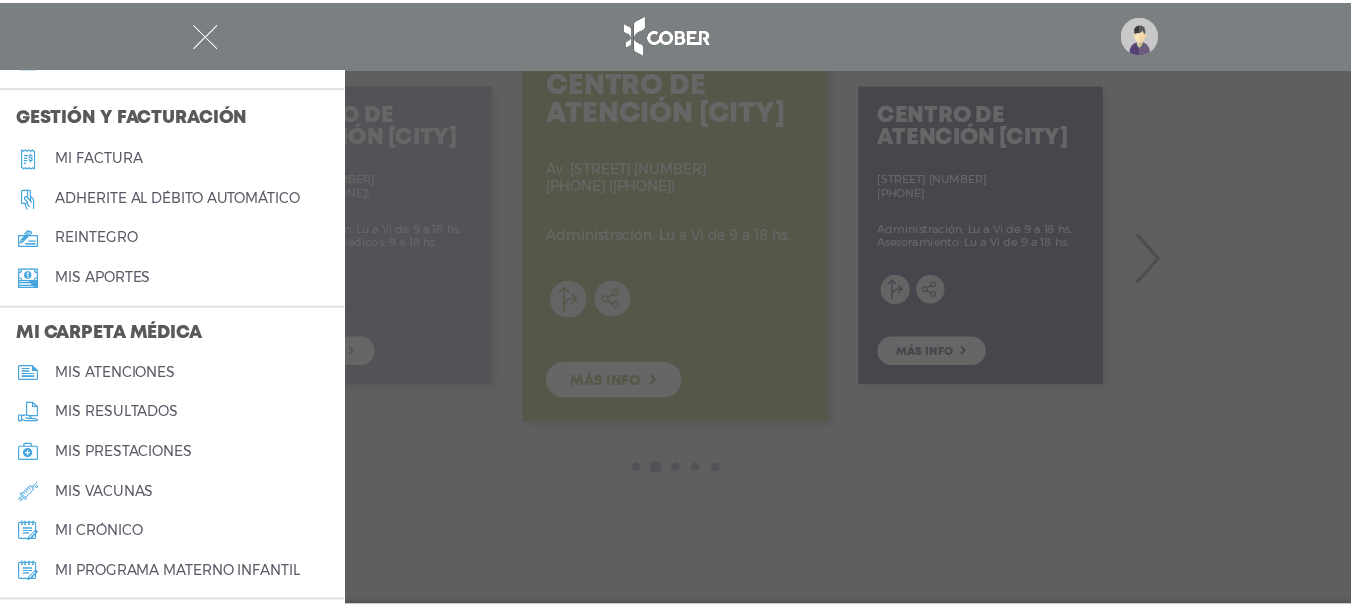 scroll, scrollTop: 800, scrollLeft: 0, axis: vertical 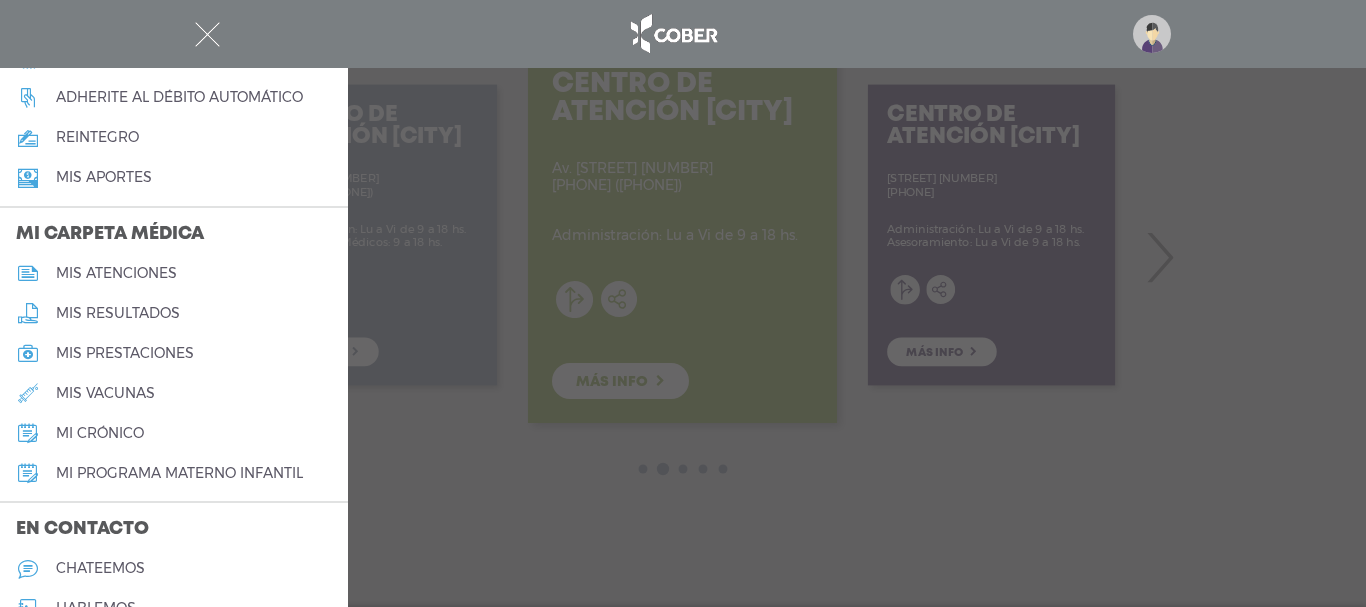click on "mi crónico" at bounding box center [100, 433] 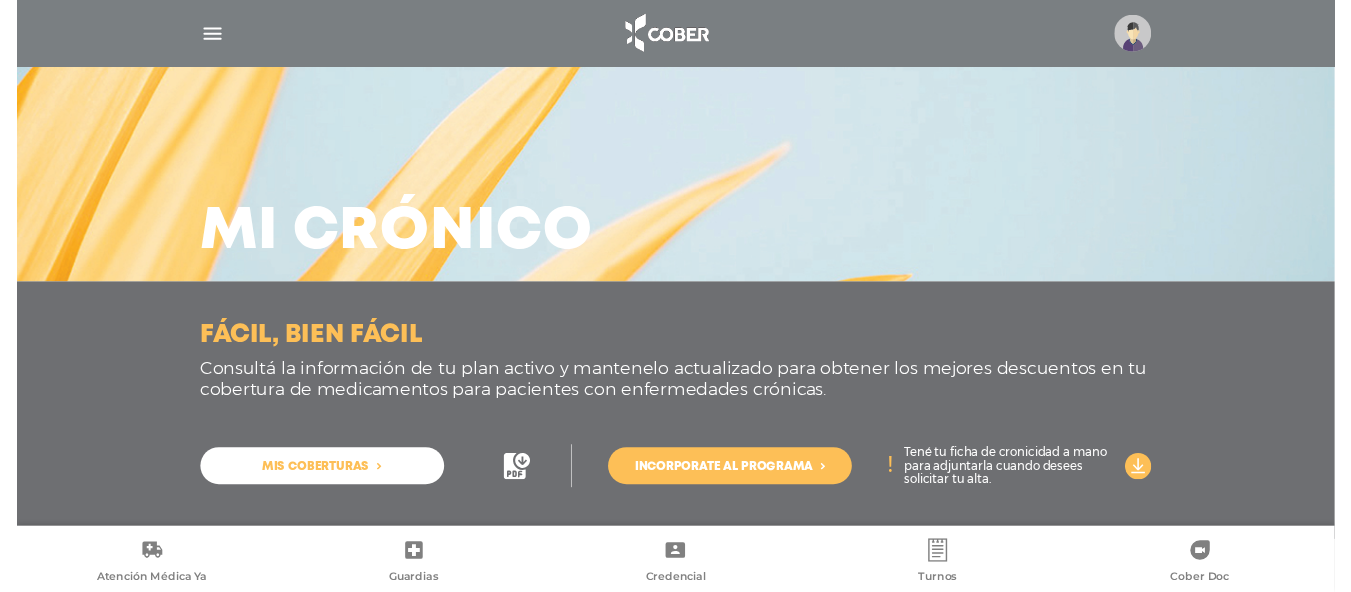 scroll, scrollTop: 33, scrollLeft: 0, axis: vertical 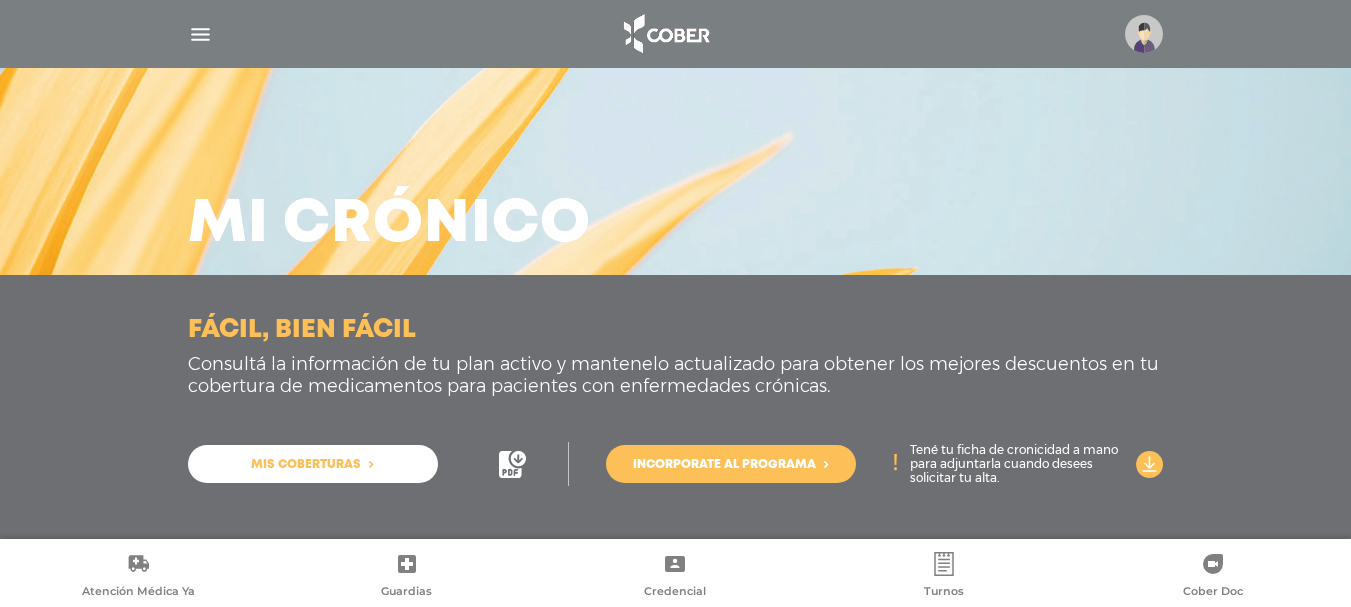 click 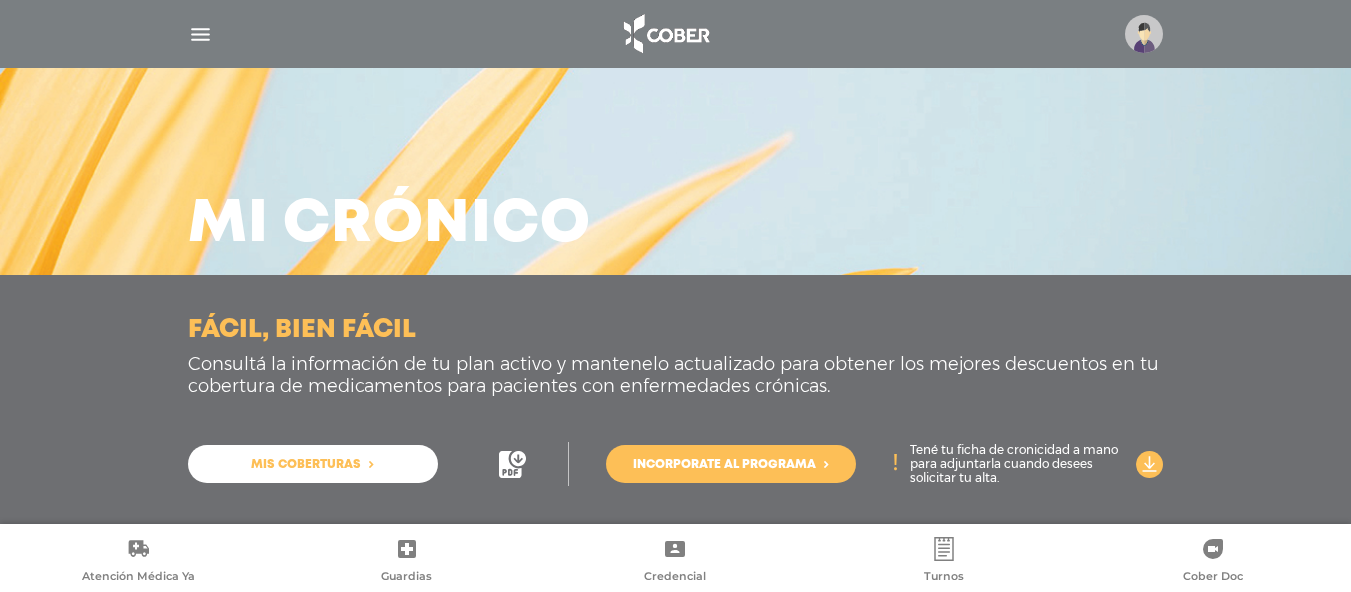 click on "Mis coberturas" at bounding box center [313, 464] 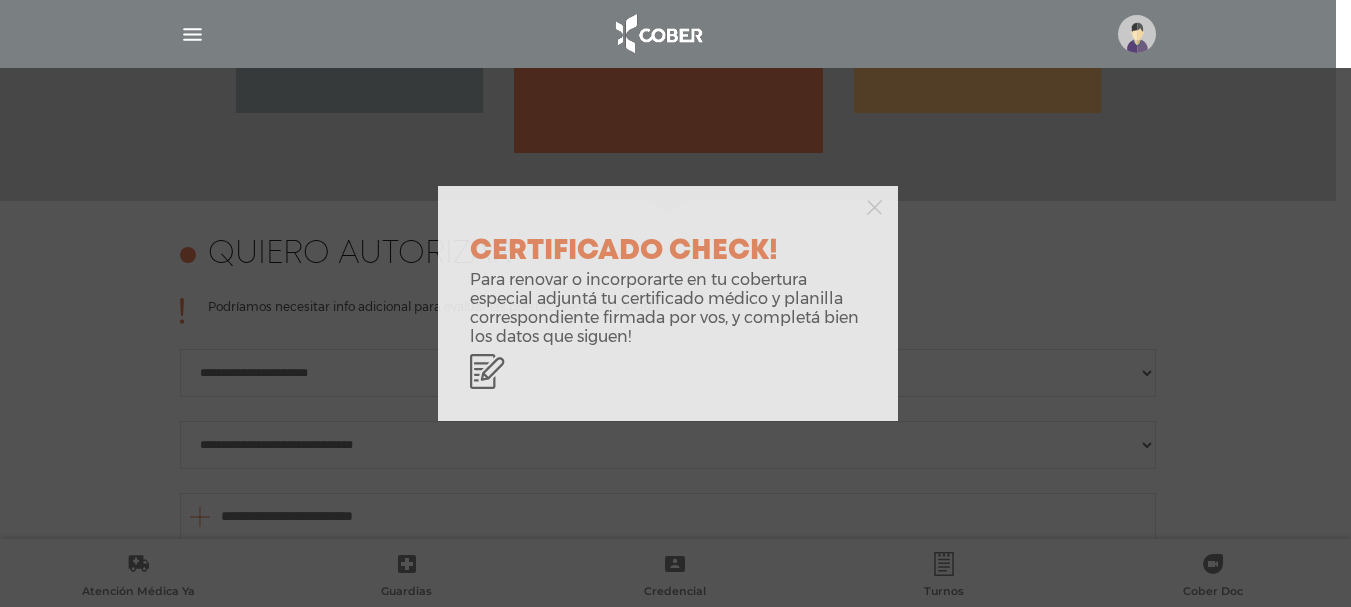 scroll, scrollTop: 888, scrollLeft: 0, axis: vertical 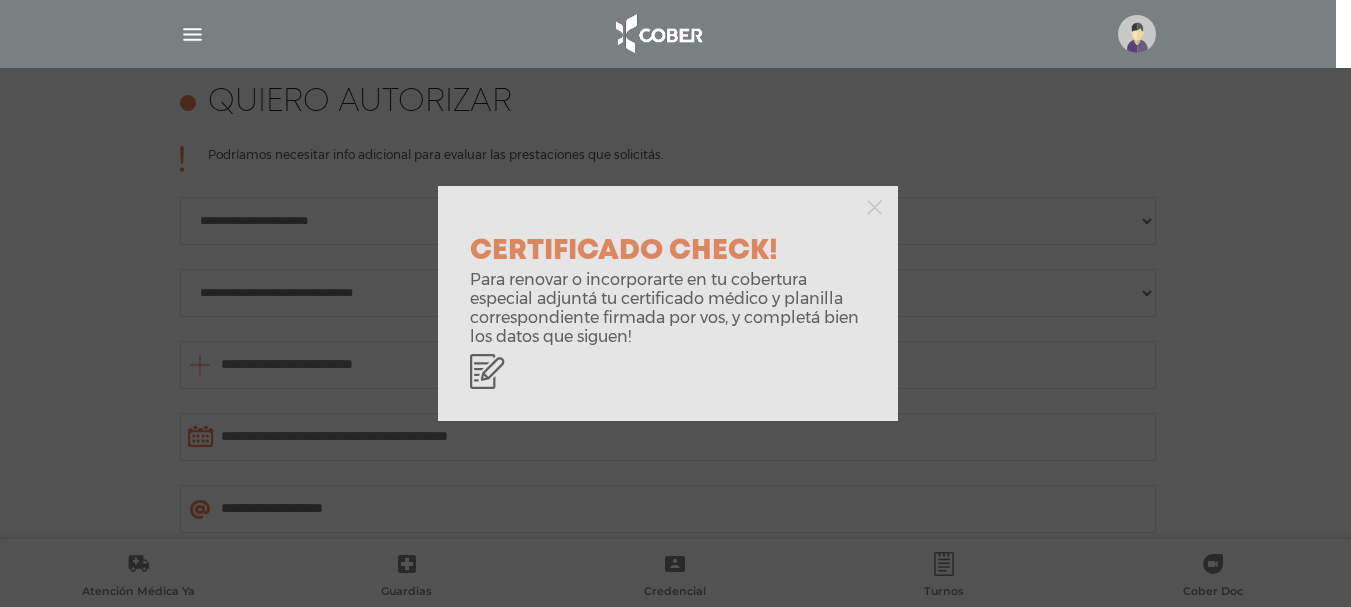 click on "CERTIFICADO CHECK!
Para renovar o incorporarte en tu cobertura especial adjuntá tu certificado médico y planilla correspondiente firmada por vos, y completá bien los datos que siguen!" at bounding box center (675, 303) 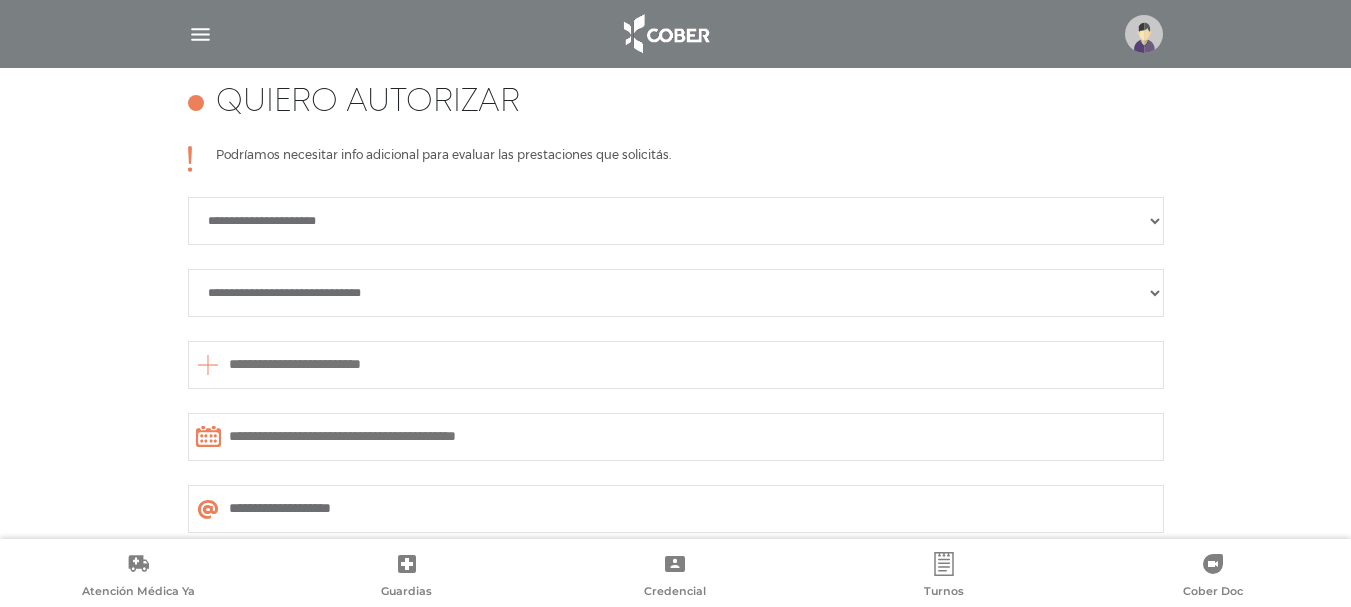 click at bounding box center [200, 34] 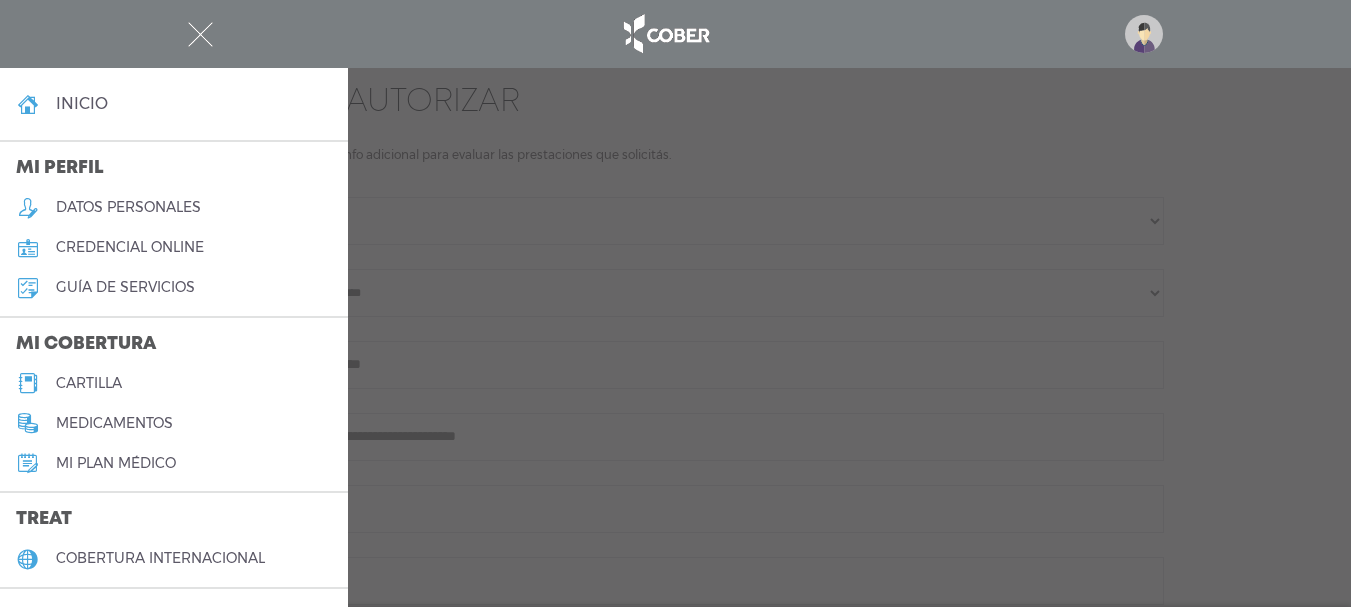 drag, startPoint x: 629, startPoint y: 314, endPoint x: 463, endPoint y: 219, distance: 191.2616 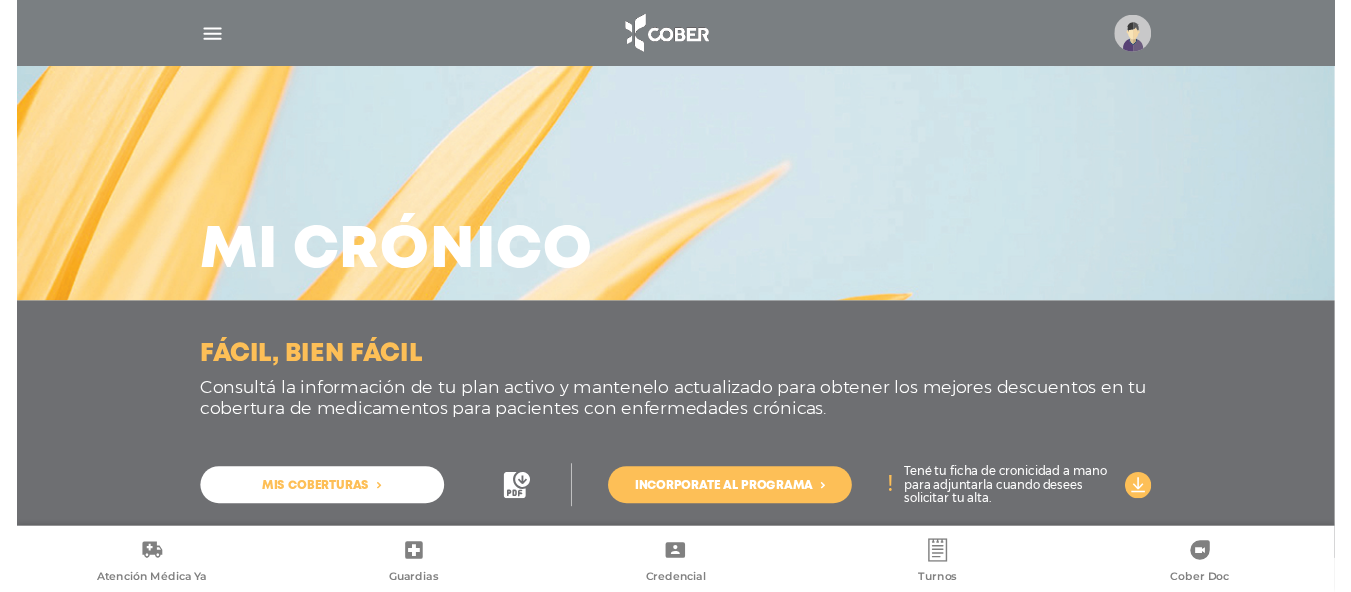 scroll, scrollTop: 33, scrollLeft: 0, axis: vertical 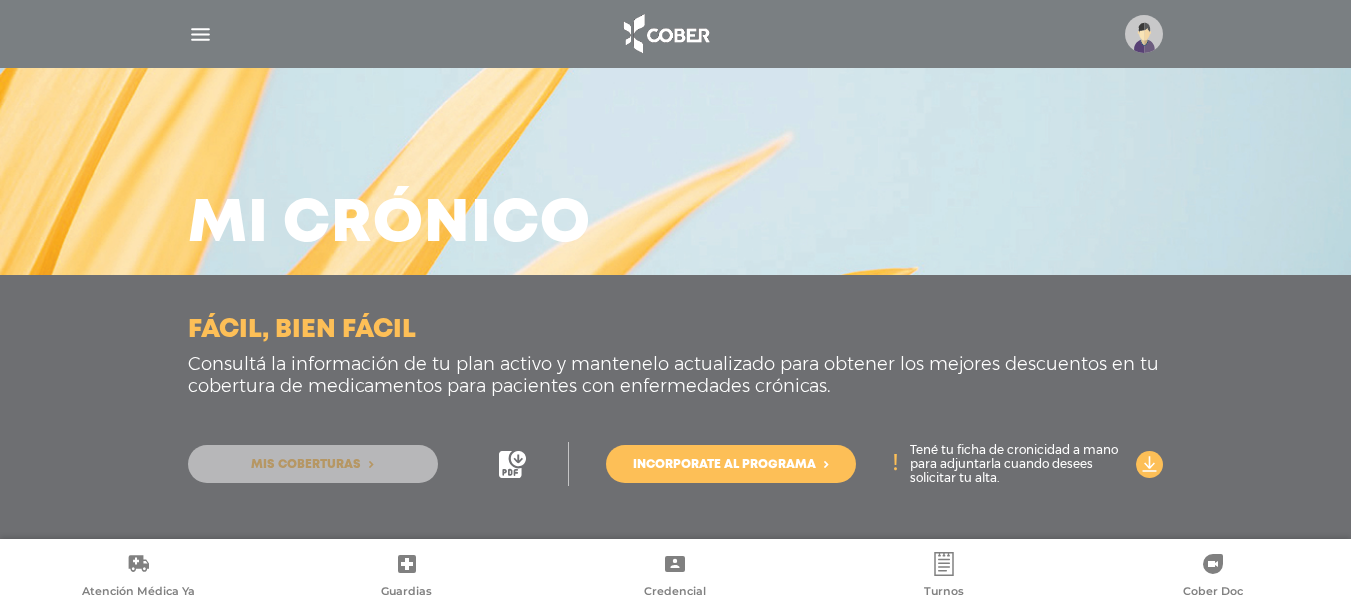 click 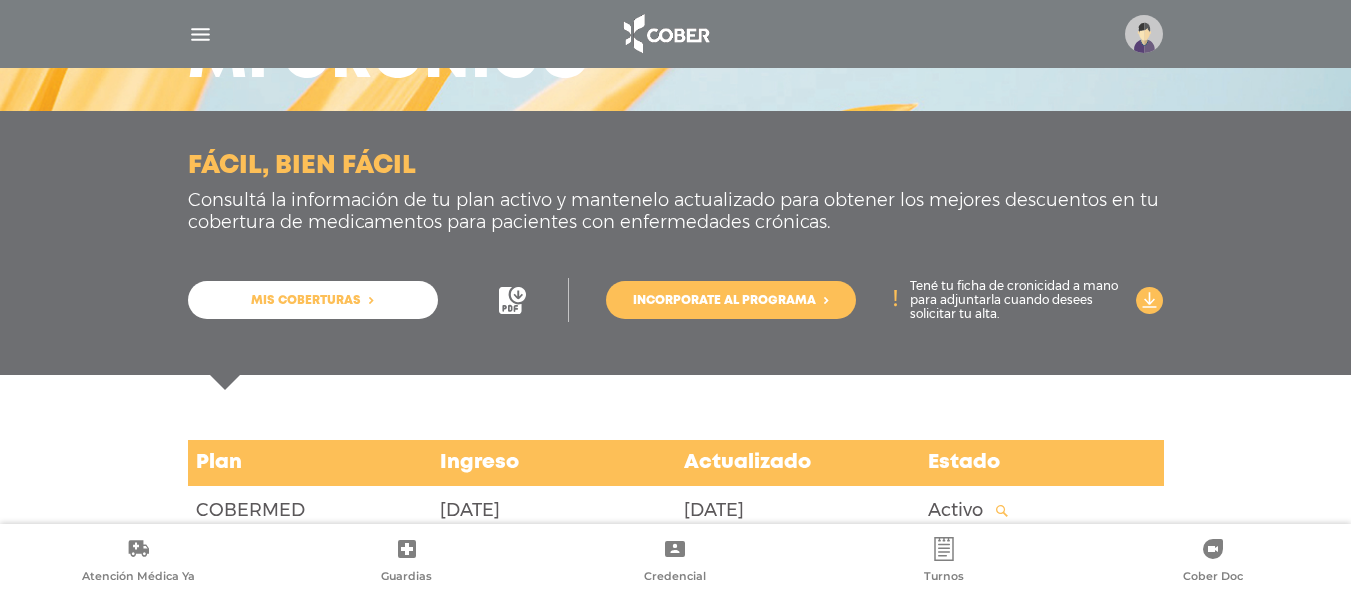 scroll, scrollTop: 273, scrollLeft: 0, axis: vertical 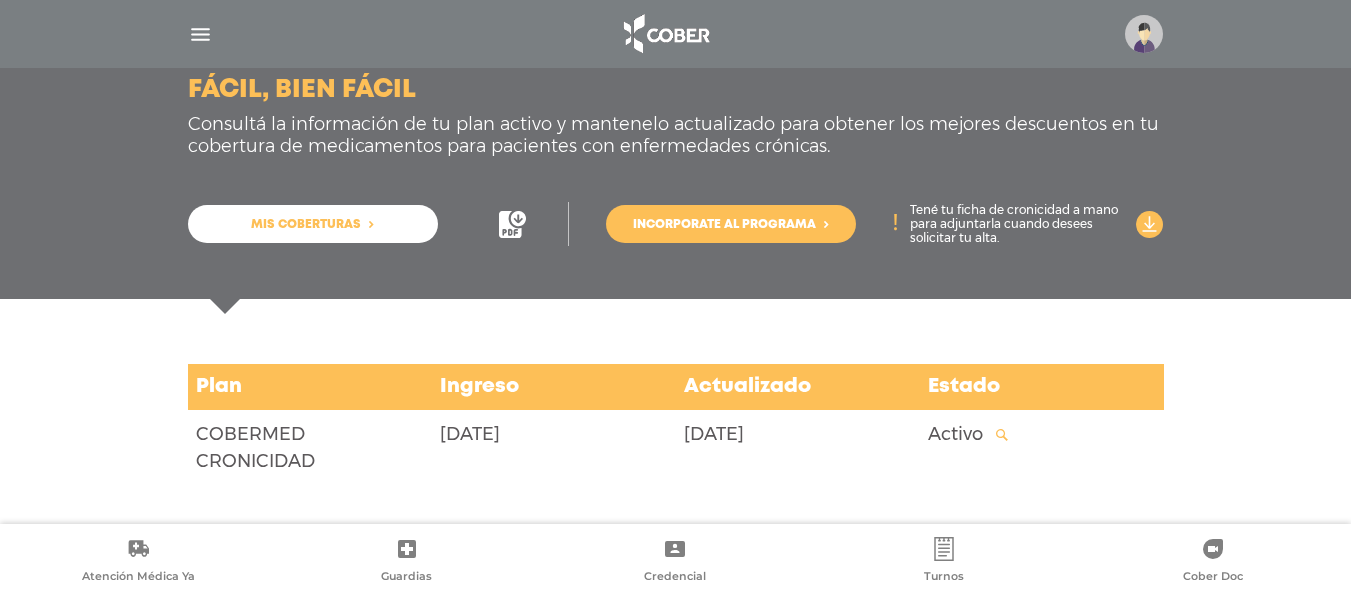 click 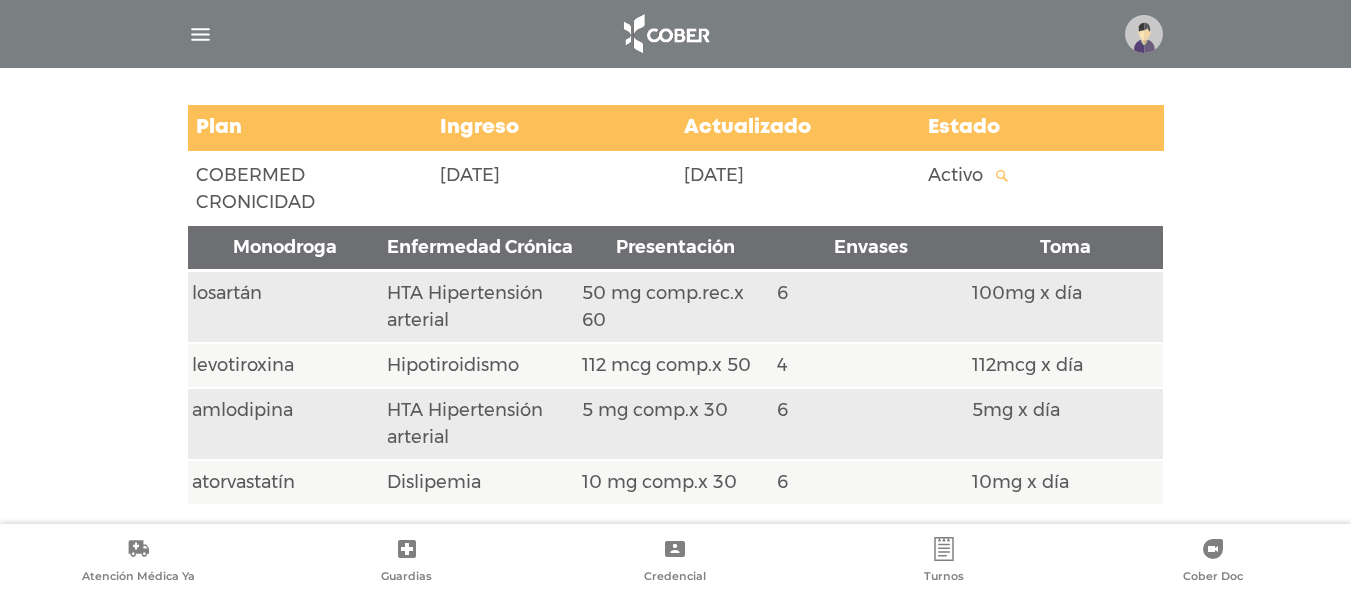 scroll, scrollTop: 580, scrollLeft: 0, axis: vertical 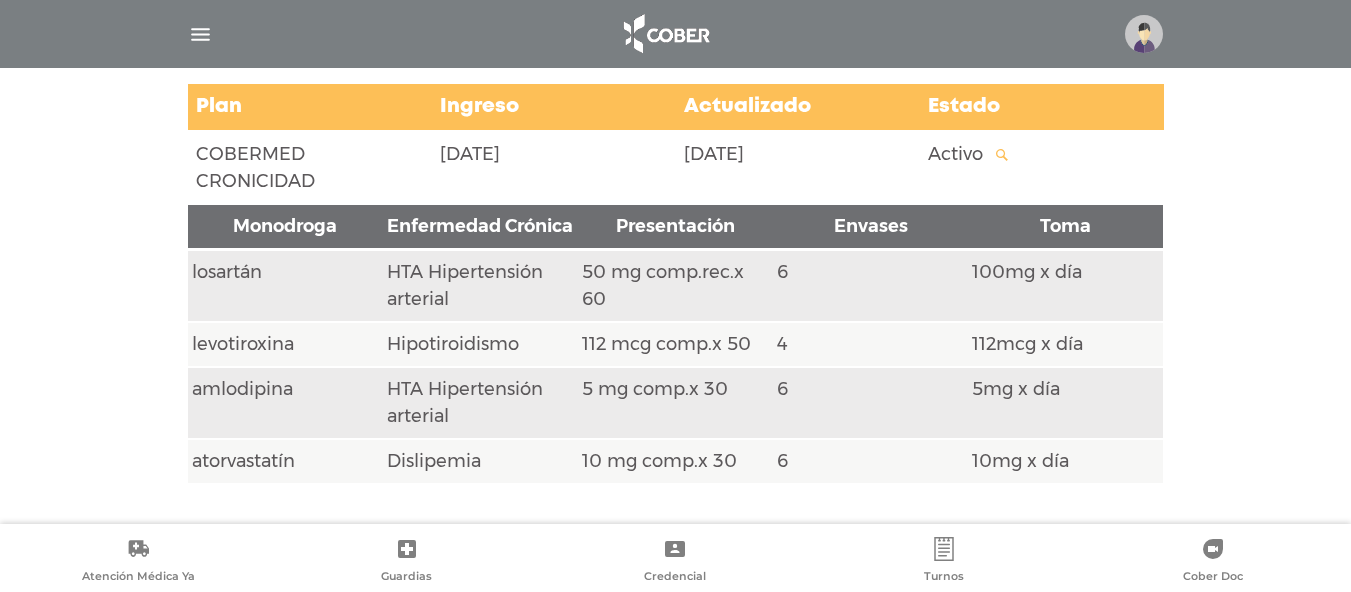 click at bounding box center (1144, 34) 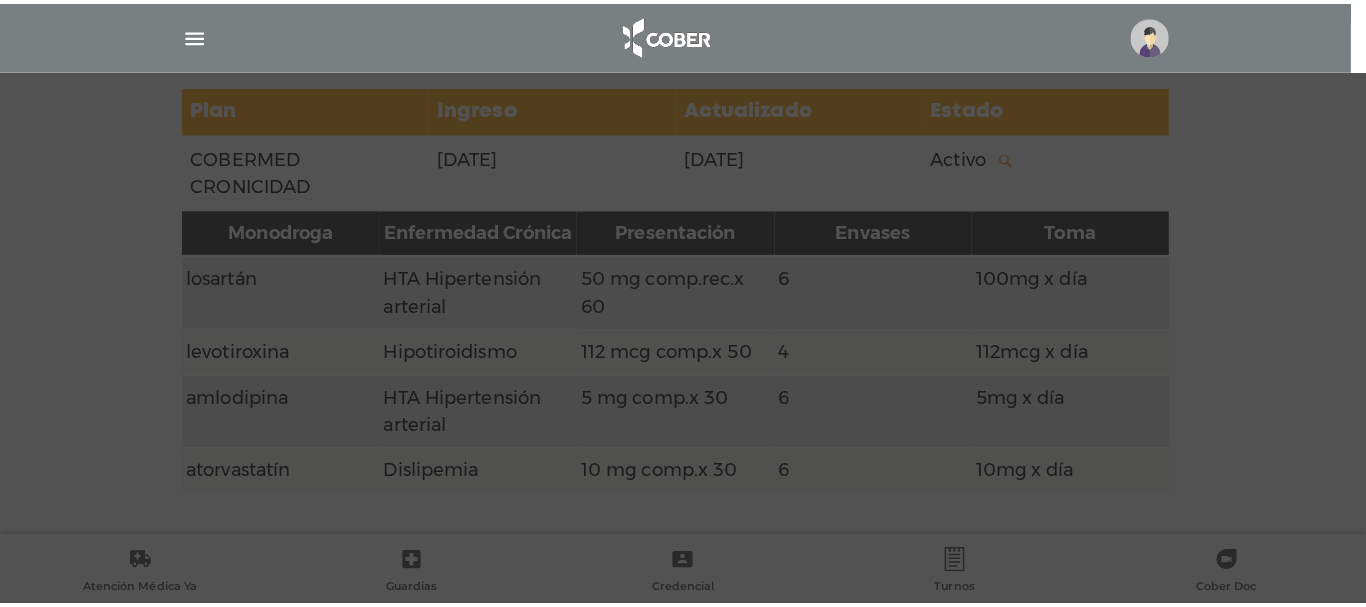 scroll, scrollTop: 565, scrollLeft: 0, axis: vertical 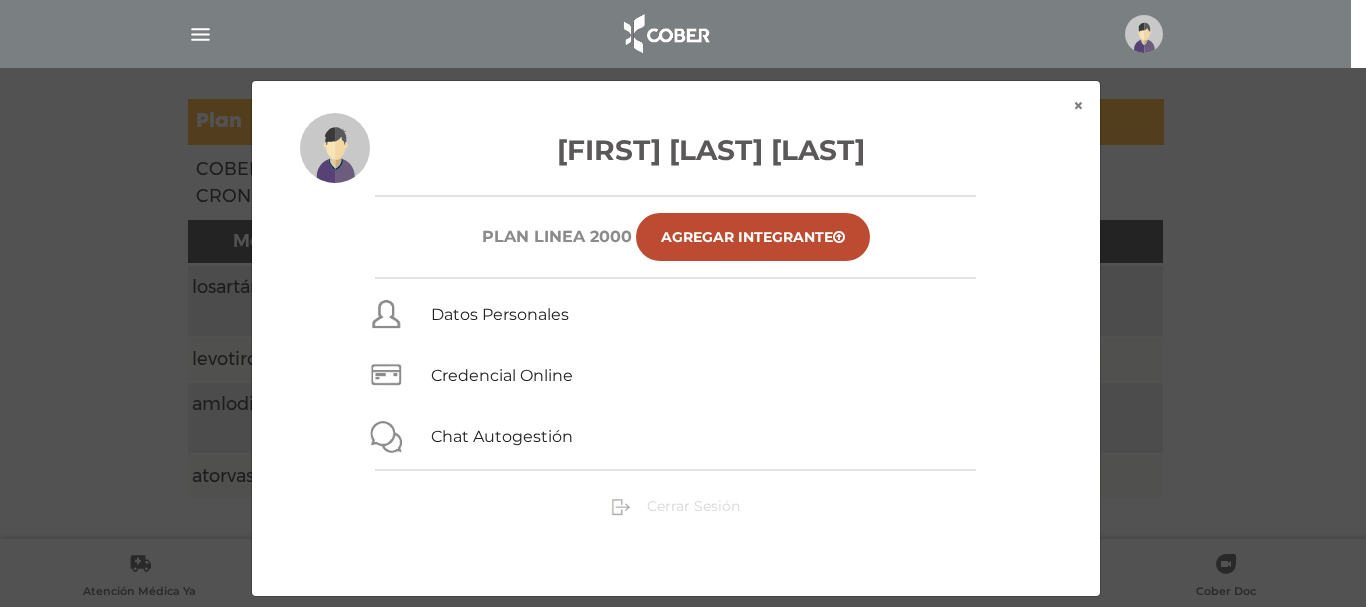 click on "Cerrar Sesión" at bounding box center (693, 506) 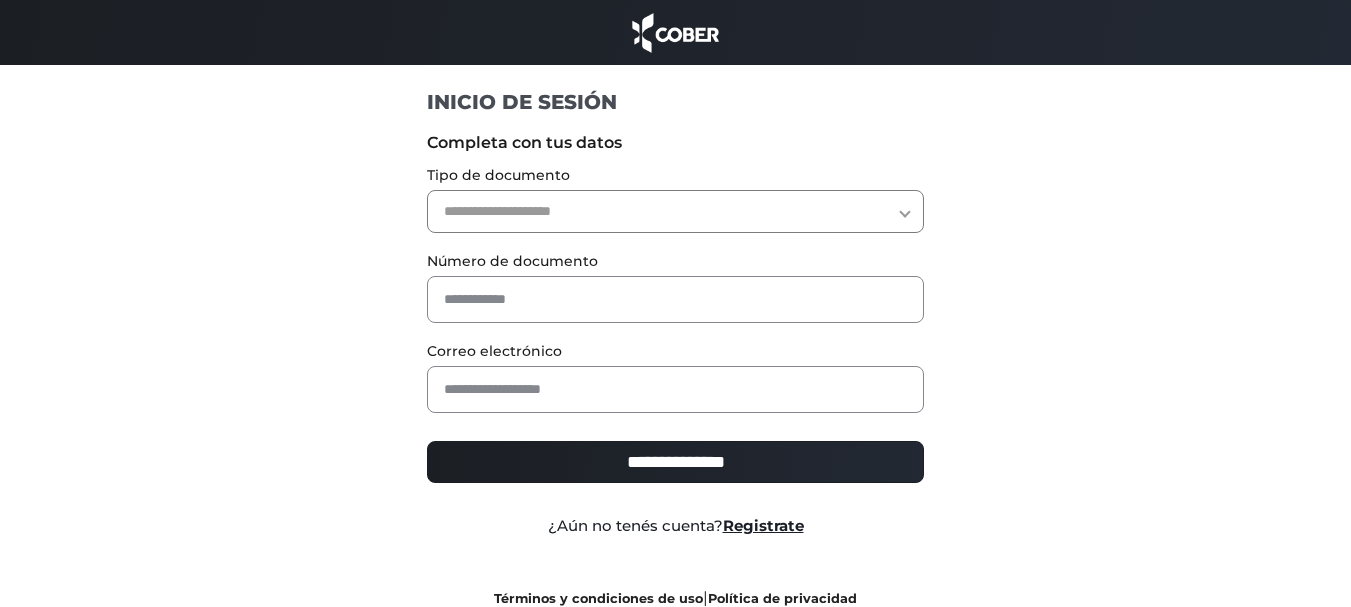 scroll, scrollTop: 0, scrollLeft: 0, axis: both 